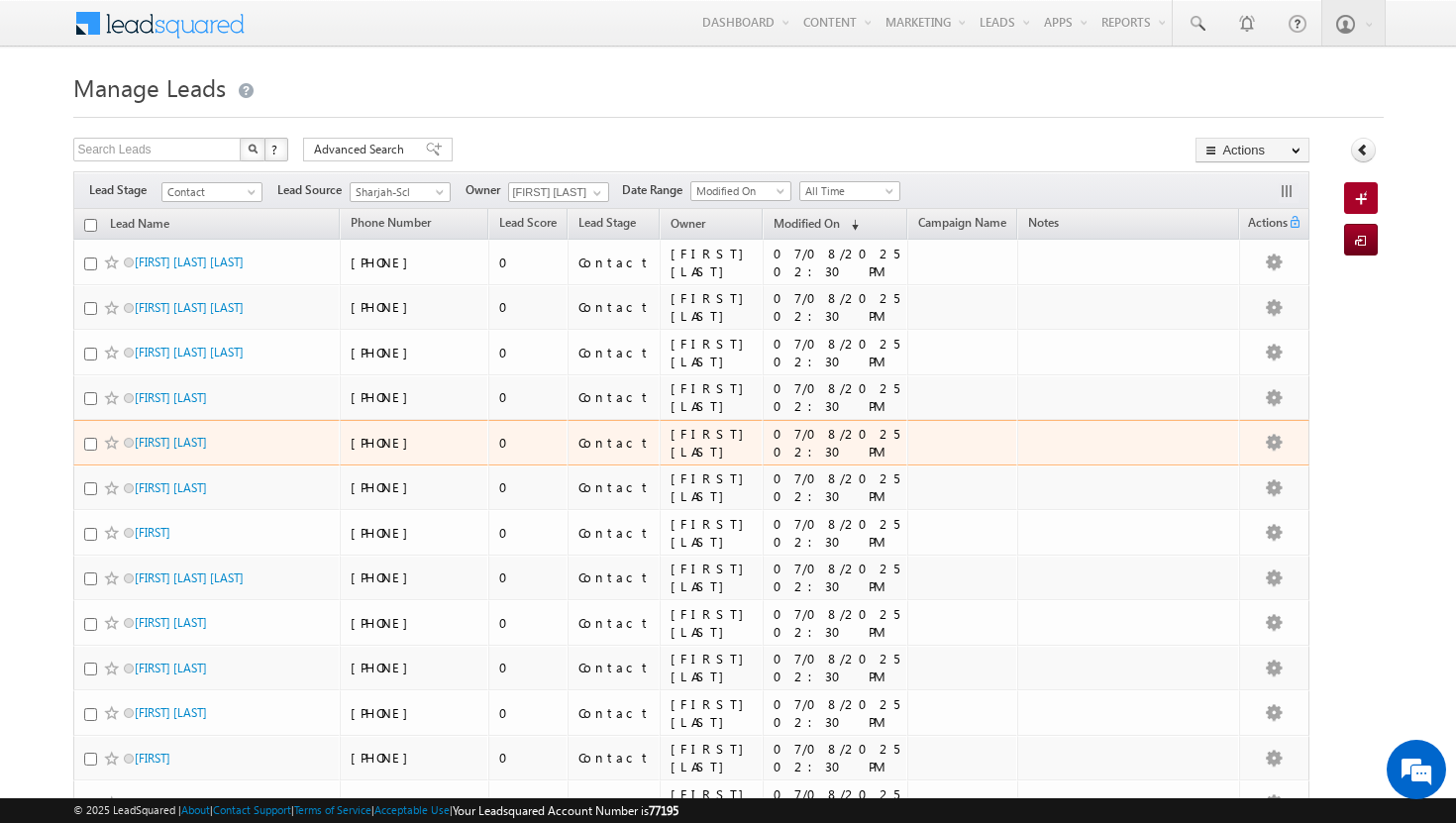scroll, scrollTop: 1845, scrollLeft: 0, axis: vertical 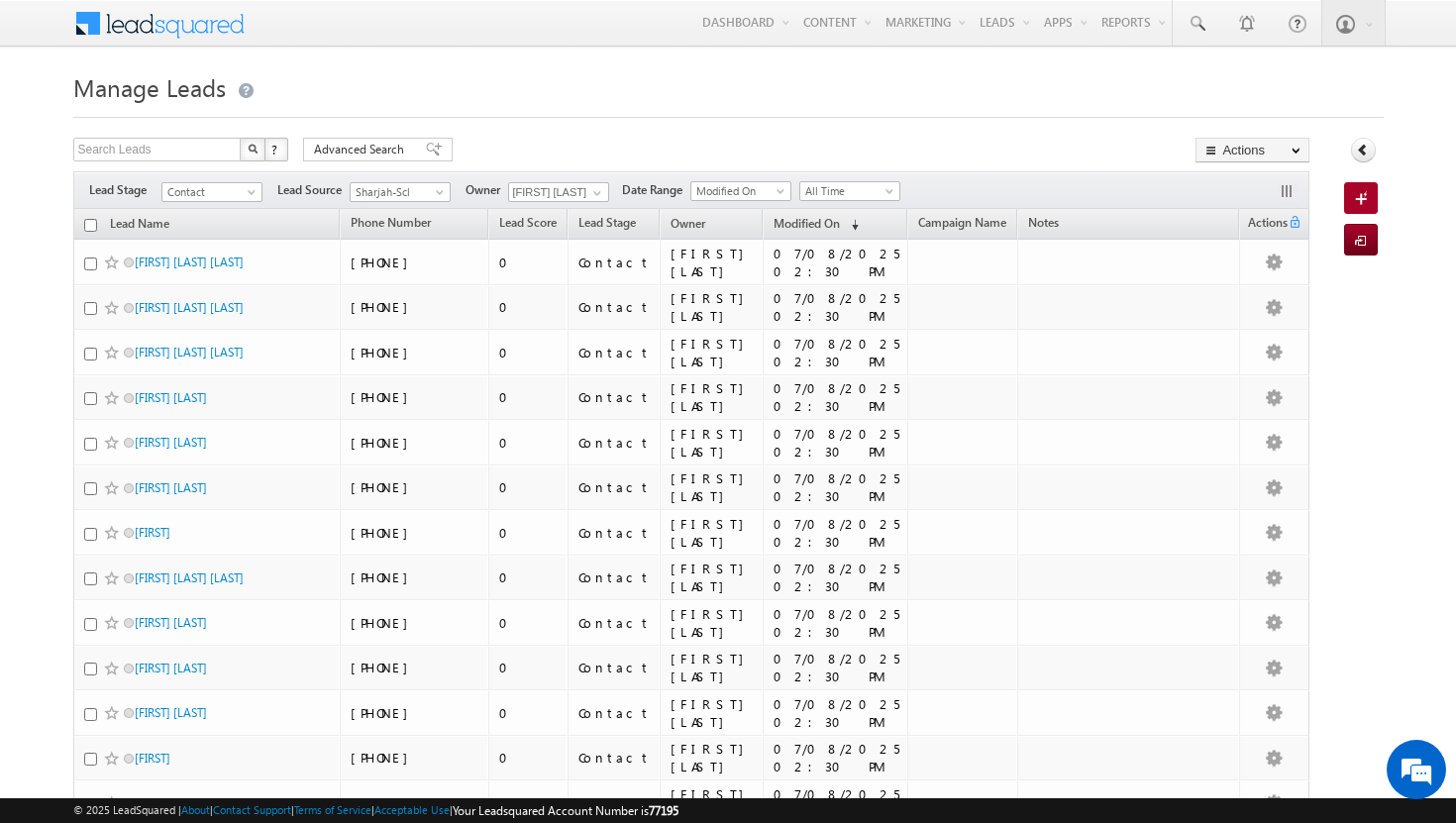 click at bounding box center (90, 225) 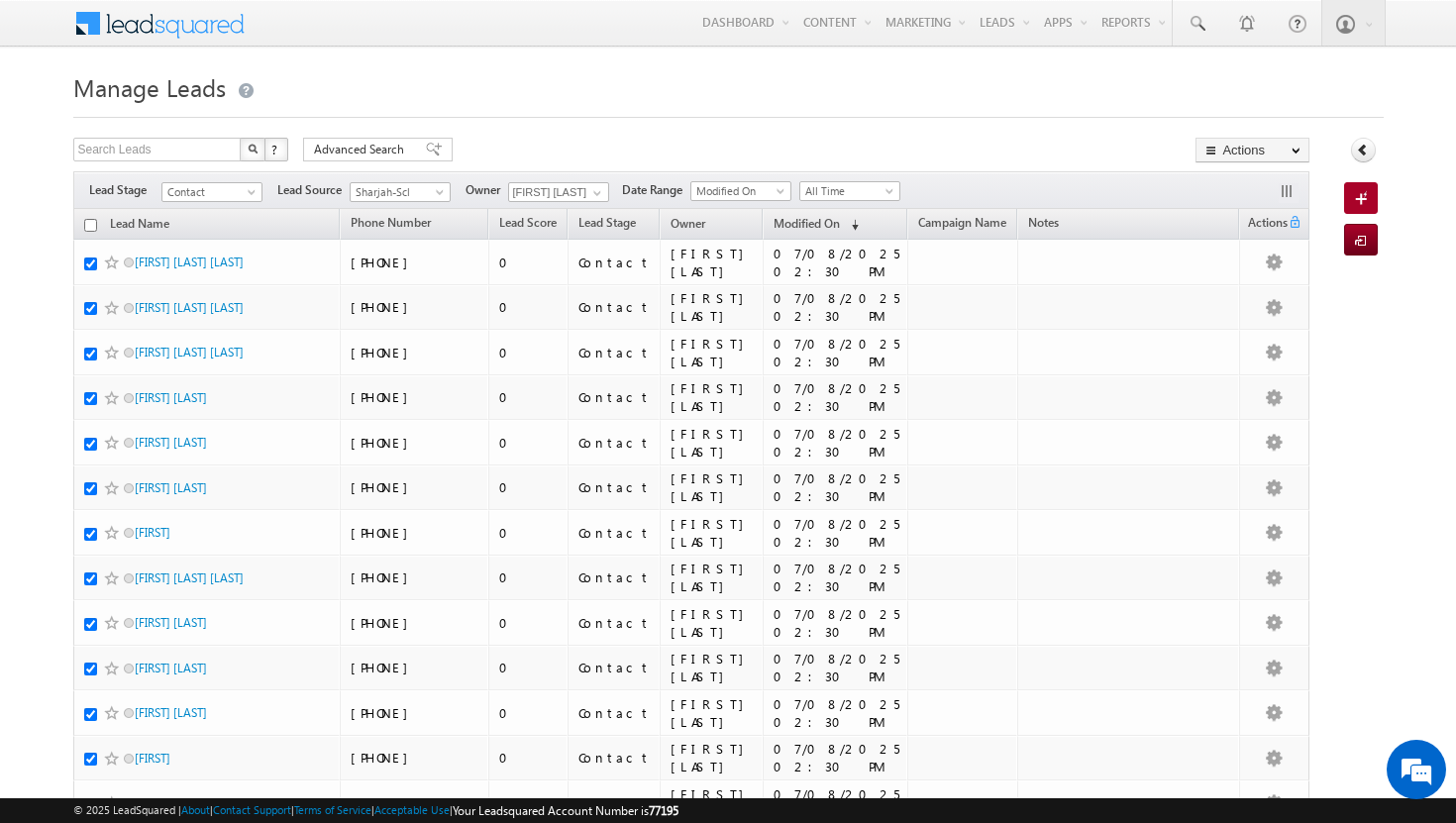 checkbox on "true" 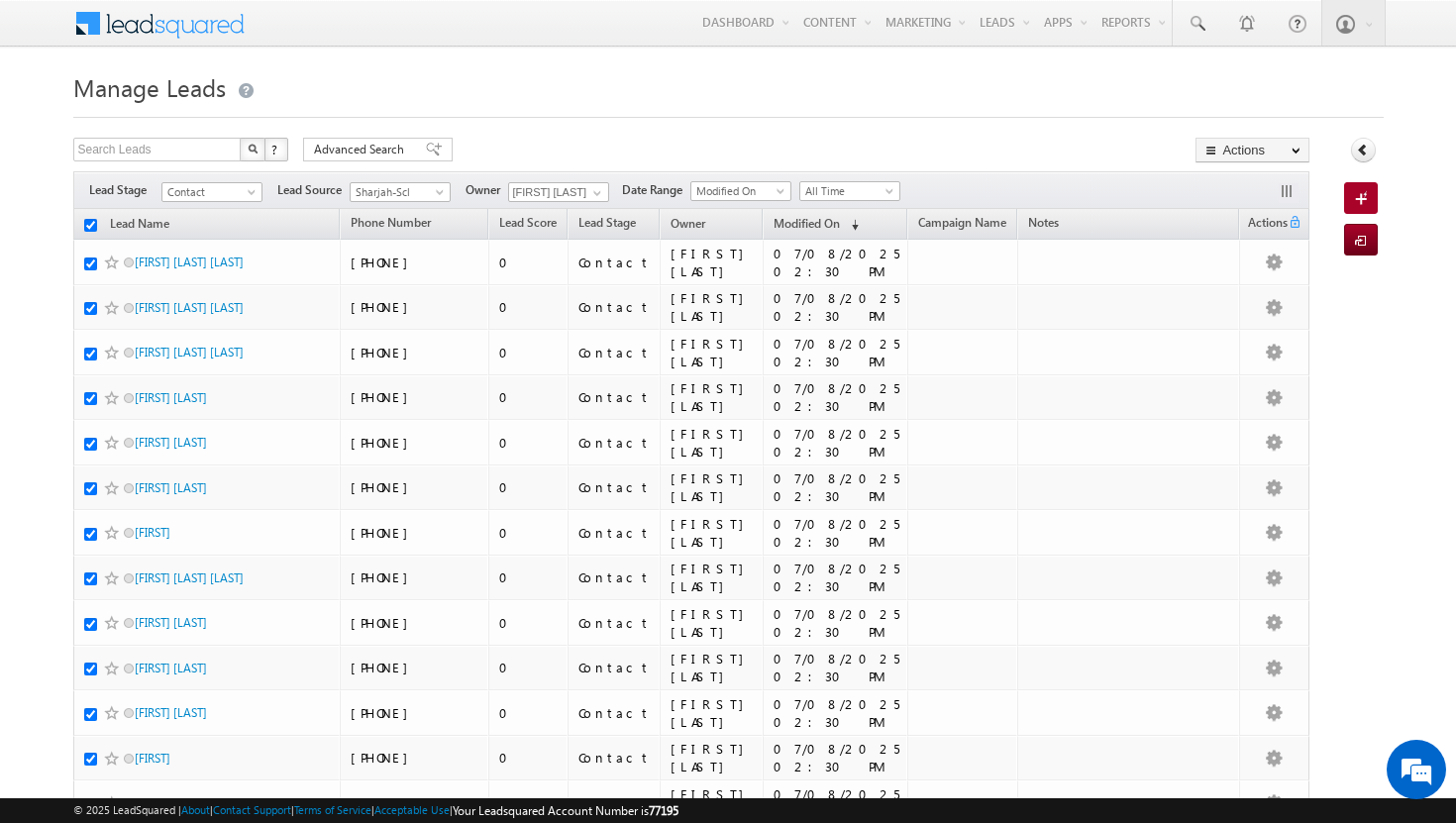 checkbox on "true" 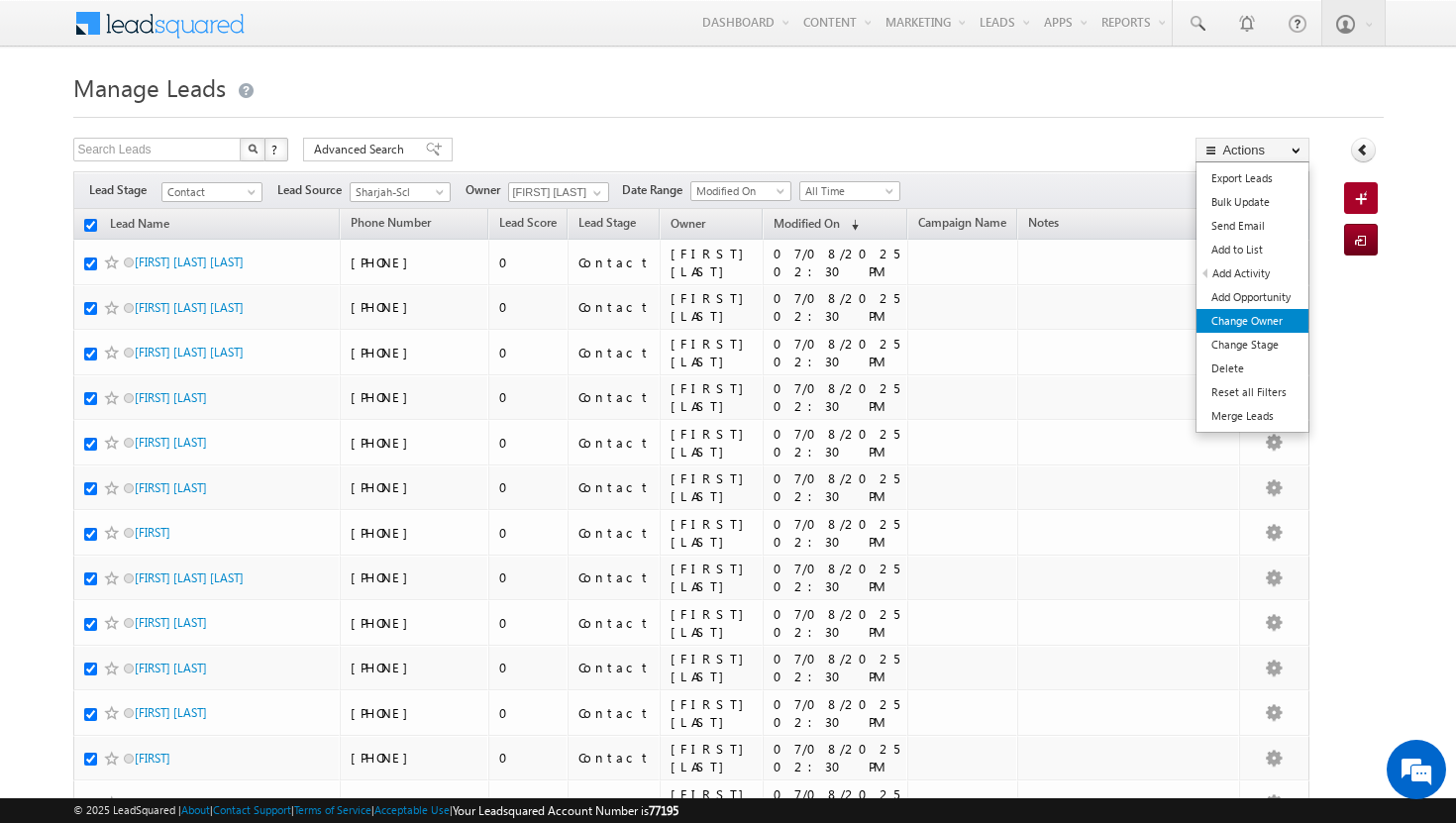 click on "Change Owner" at bounding box center [1252, 321] 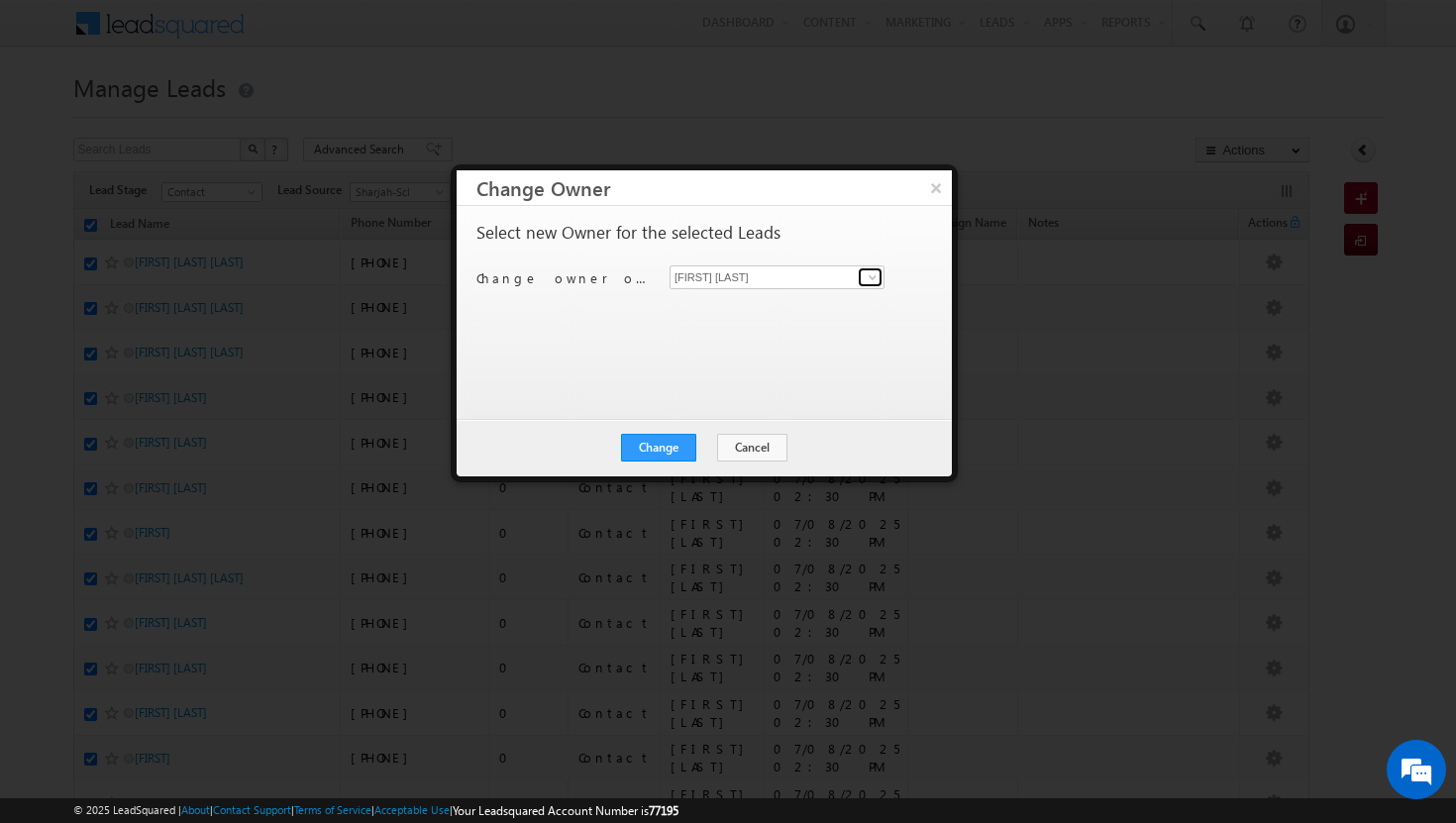 click at bounding box center [873, 277] 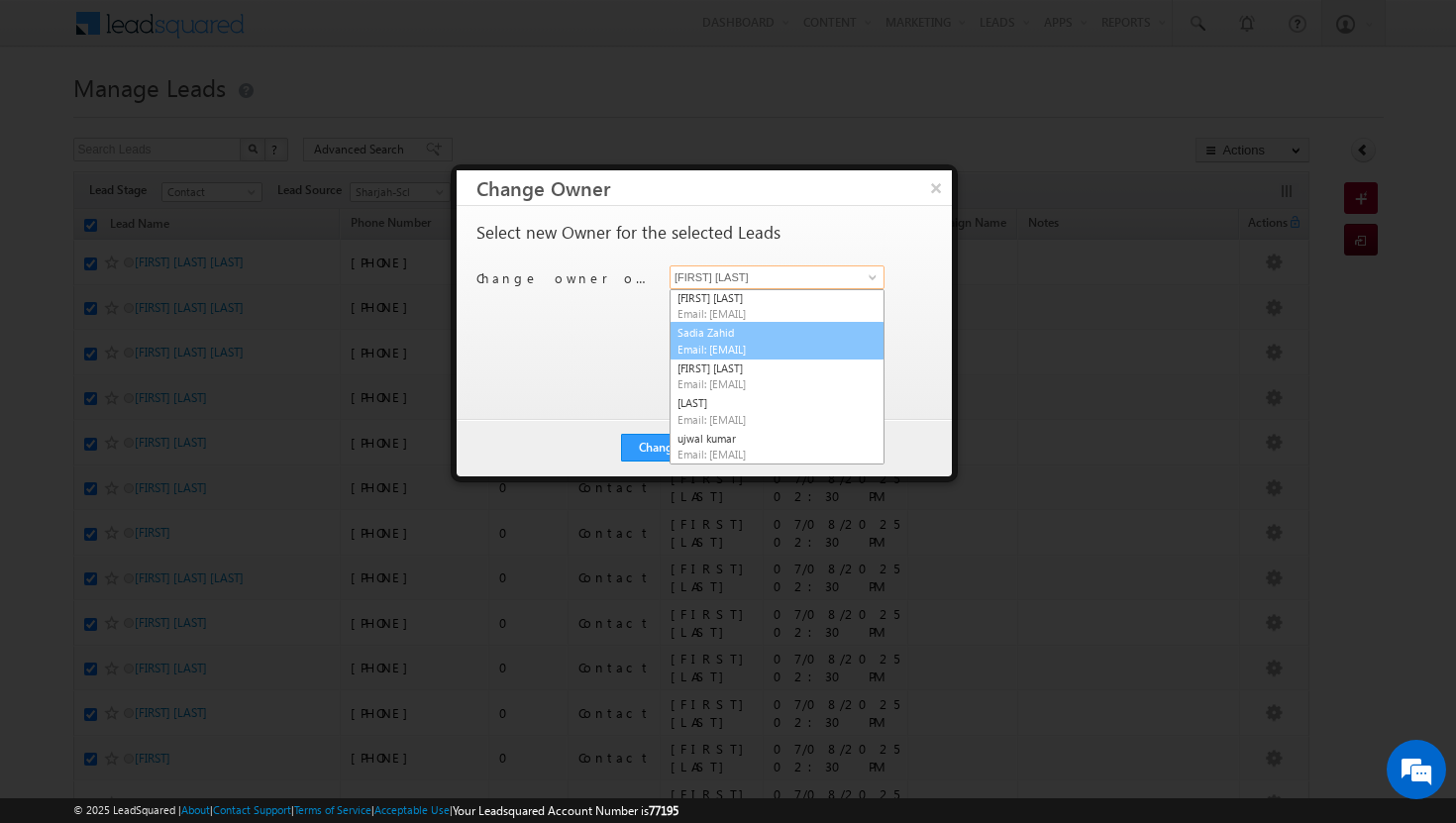 scroll, scrollTop: 0, scrollLeft: 0, axis: both 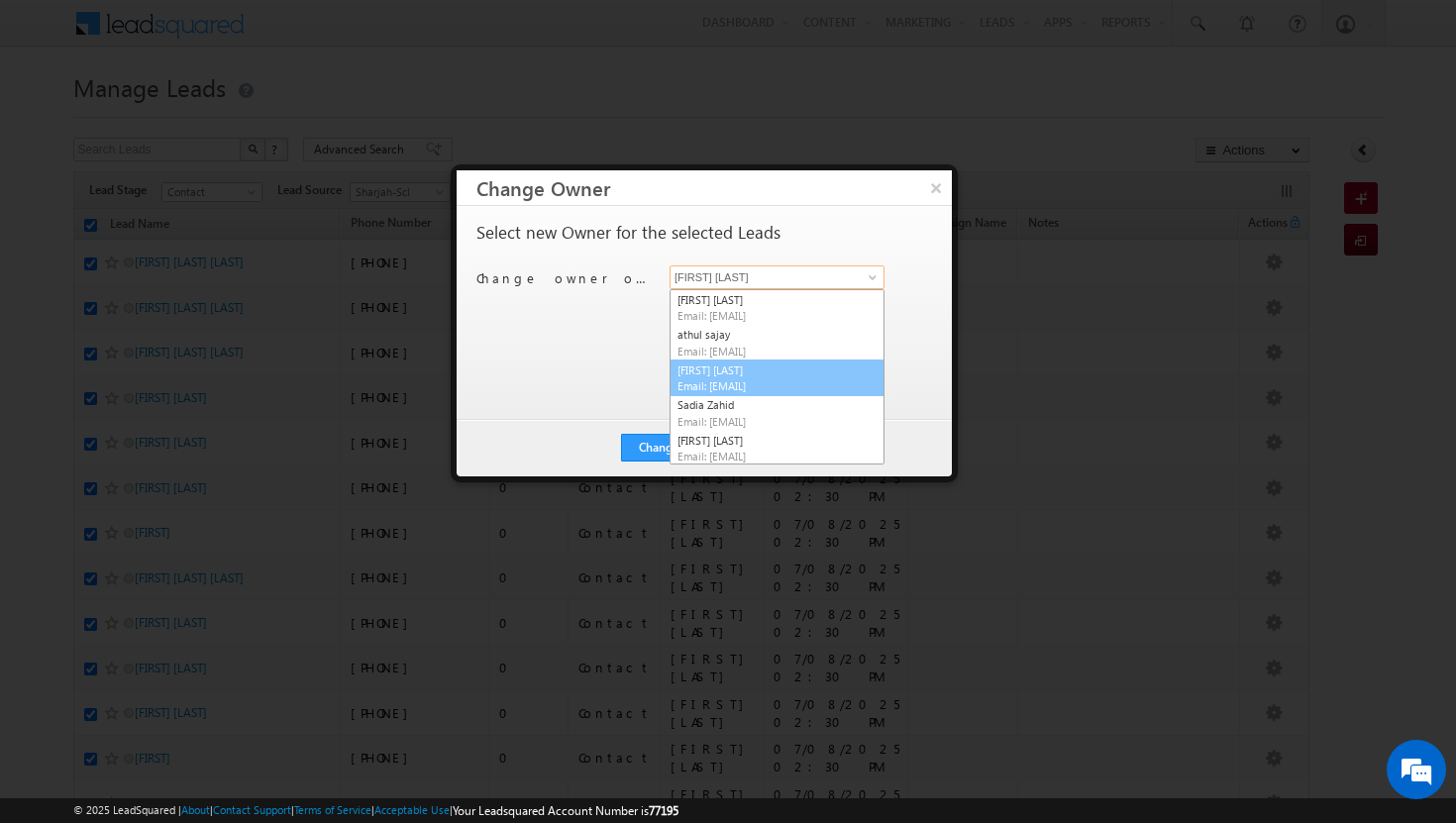 click on "Email: [EMAIL]" at bounding box center [767, 385] 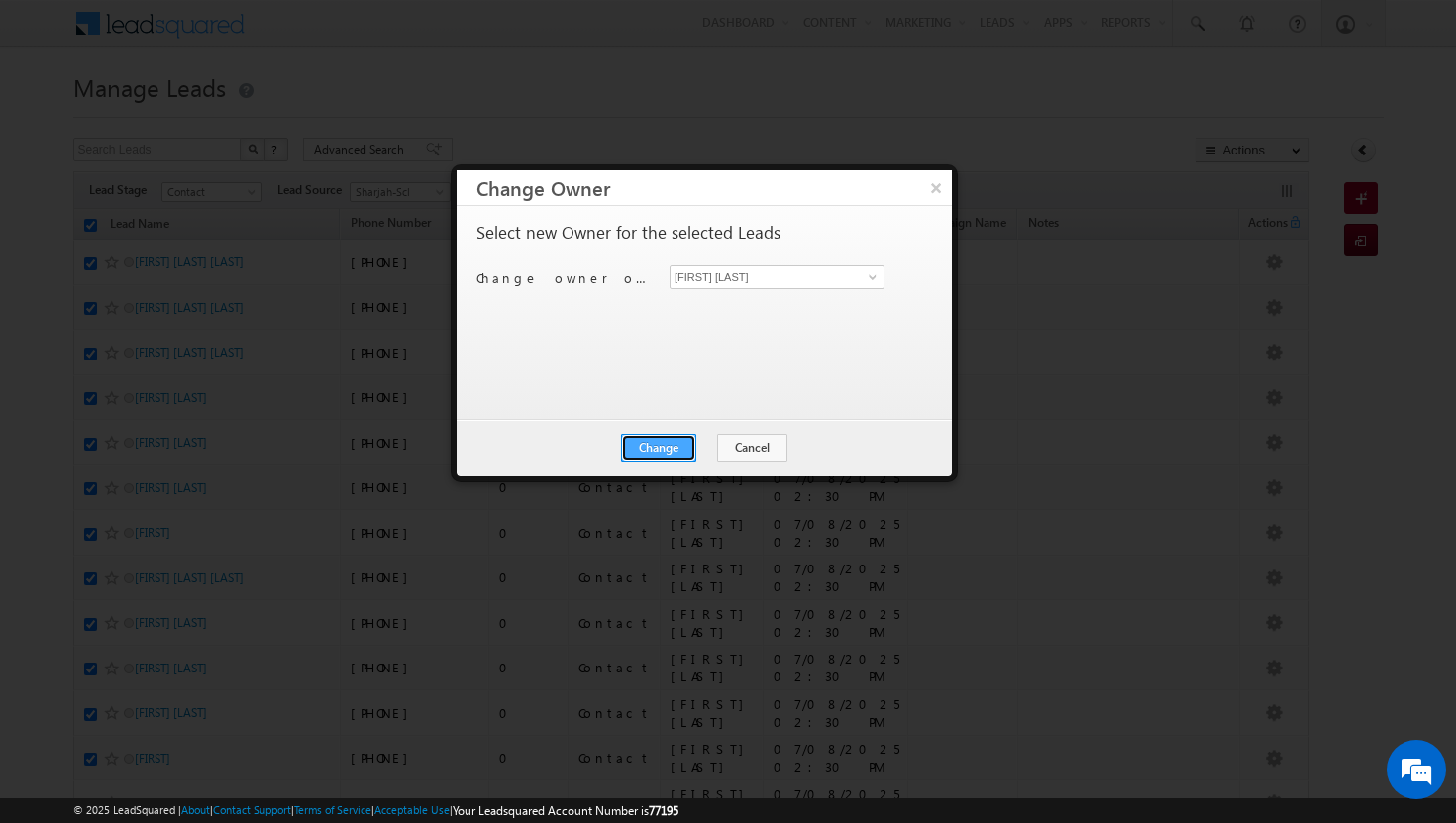 click on "Change" at bounding box center (659, 448) 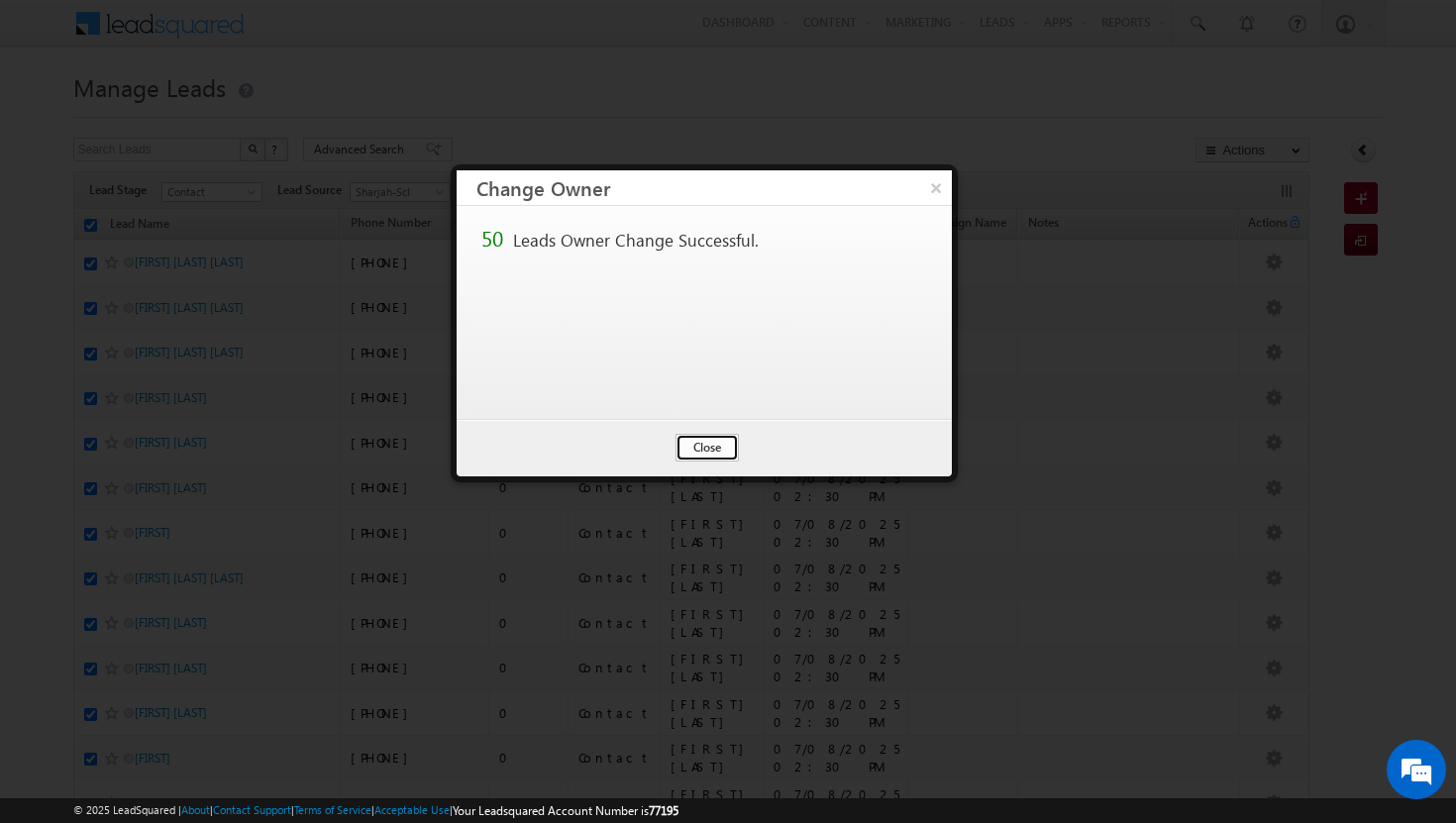 click on "Close" at bounding box center (707, 448) 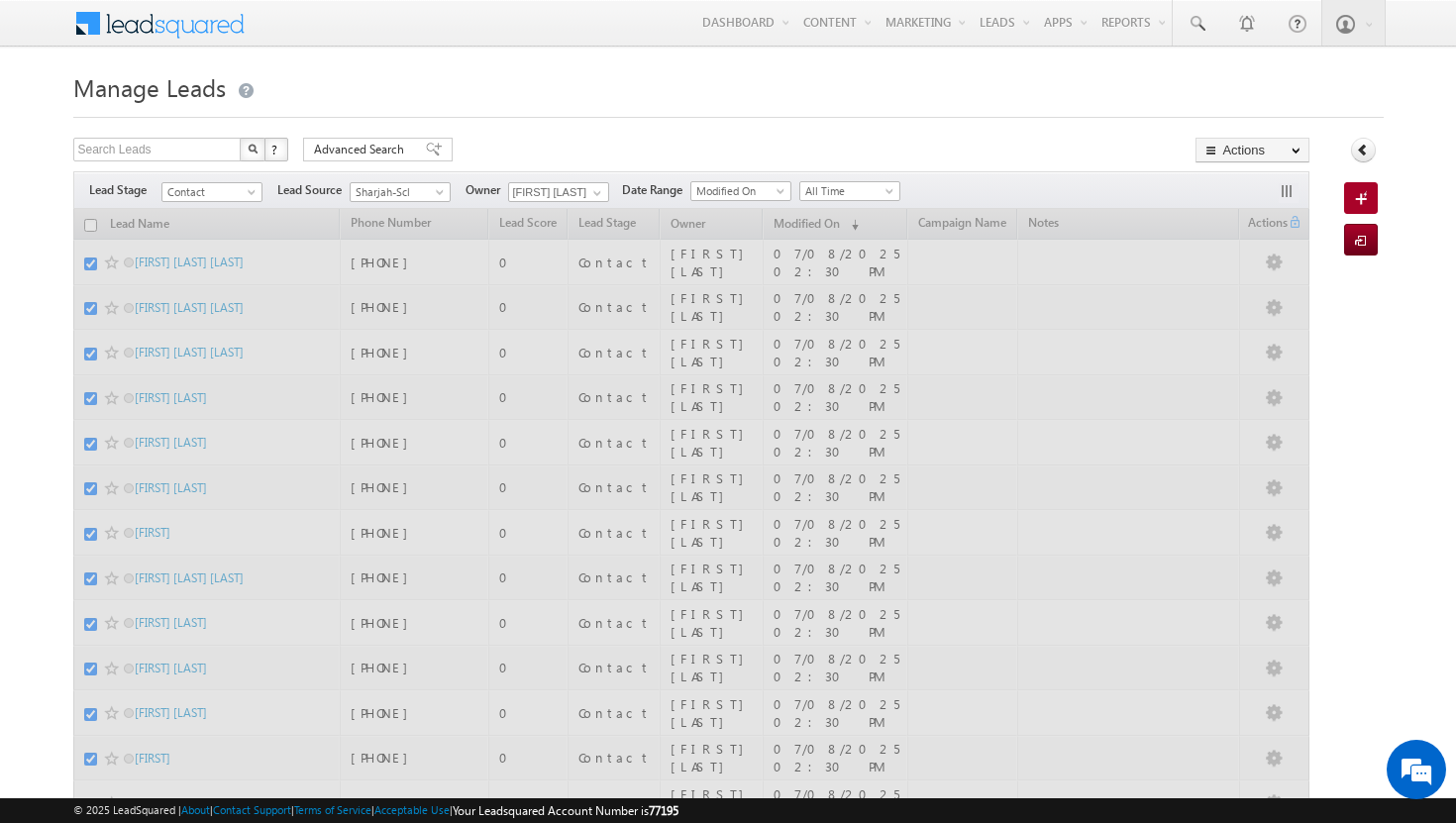 checkbox on "false" 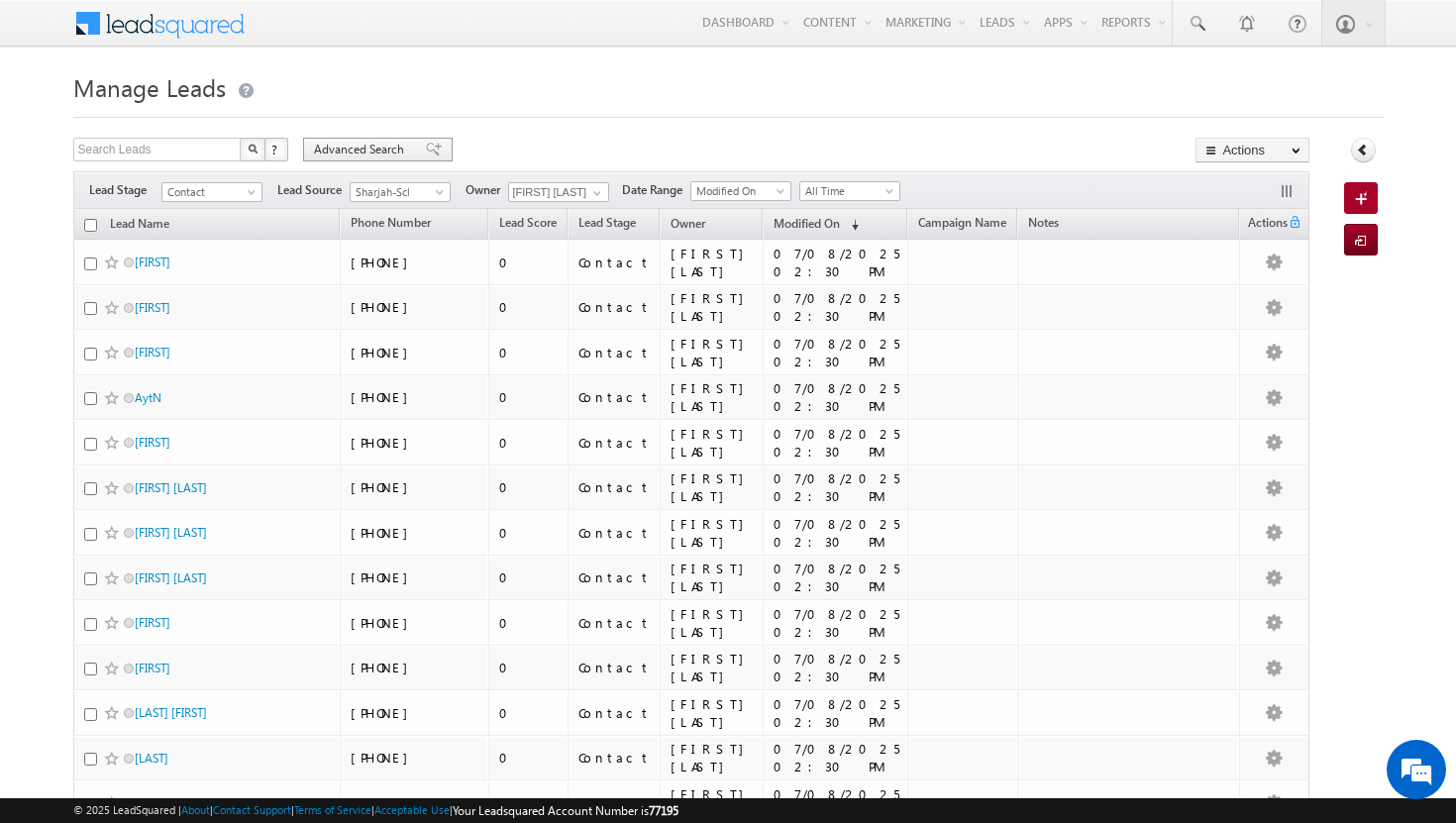 click on "Advanced Search" at bounding box center (362, 150) 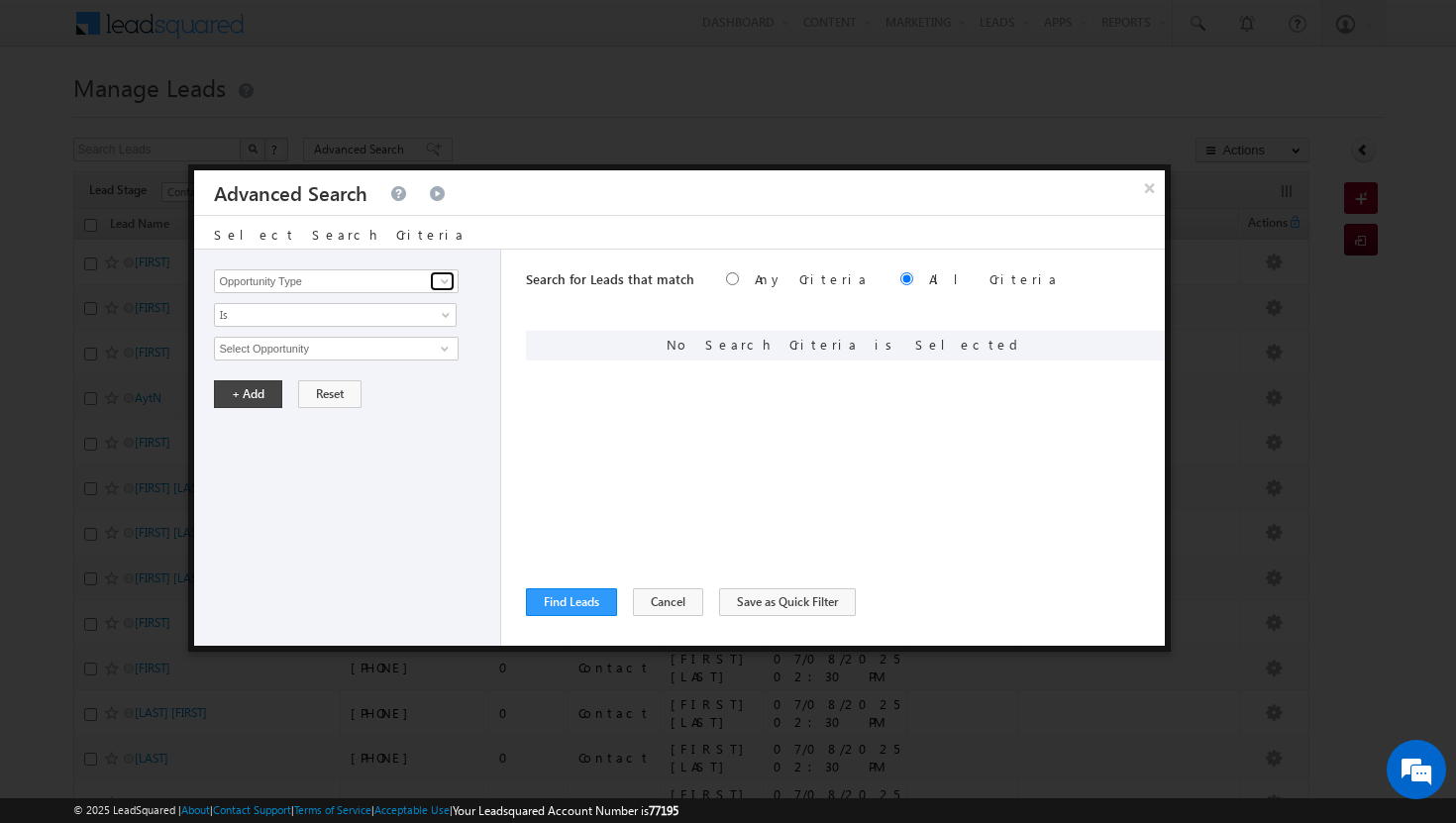 click at bounding box center (445, 281) 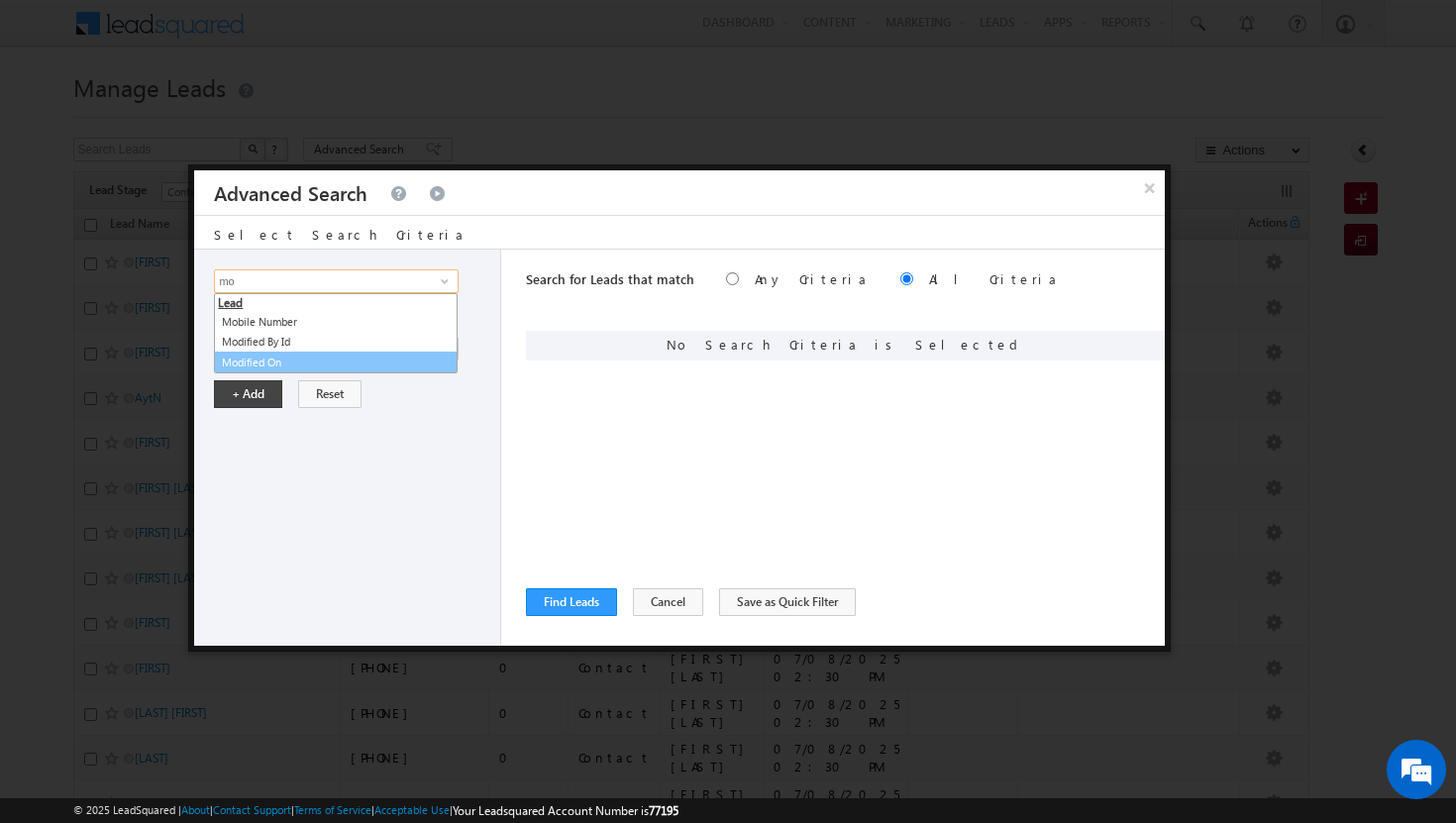 click on "Modified On" at bounding box center (336, 362) 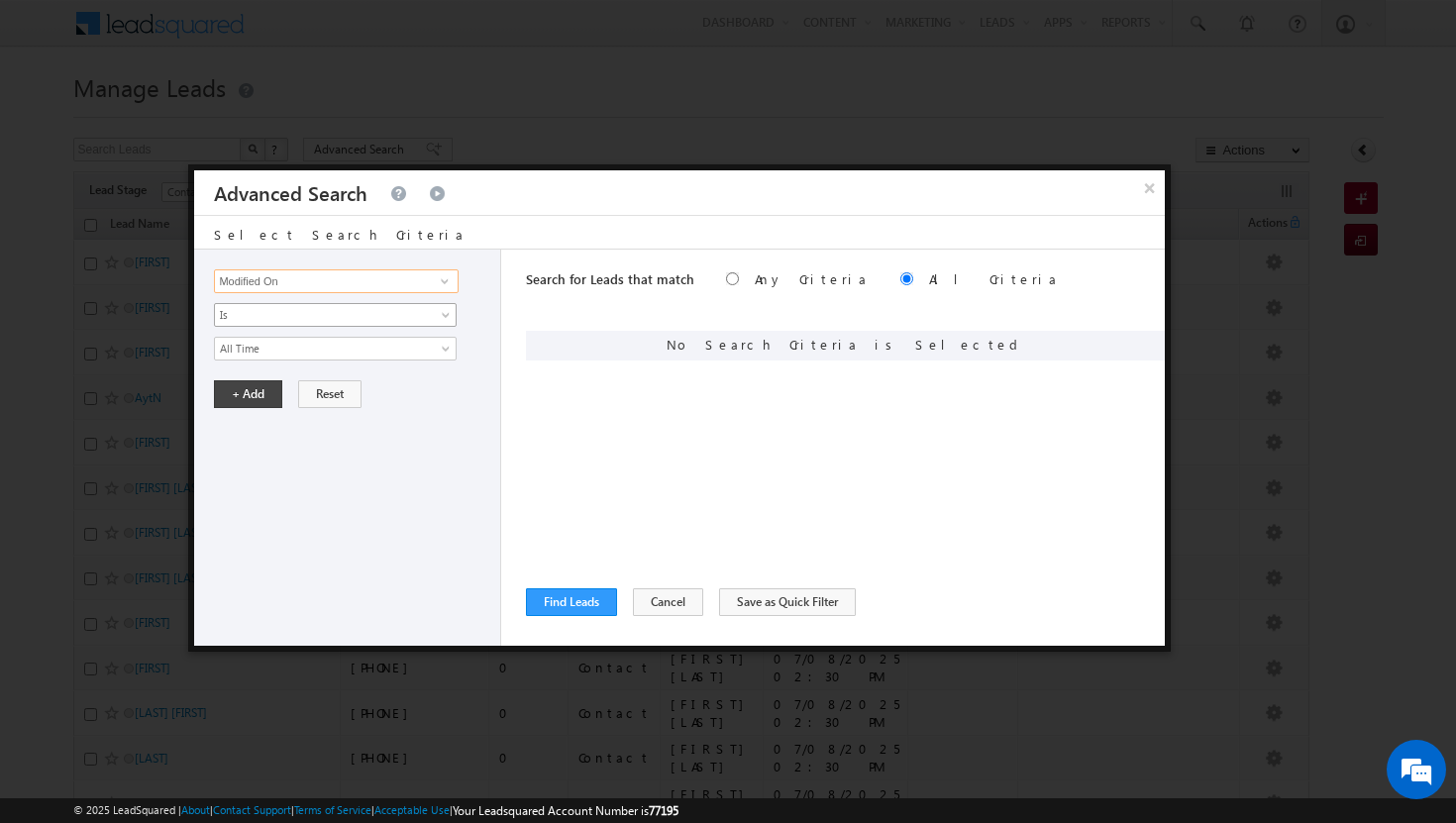 type on "Modified On" 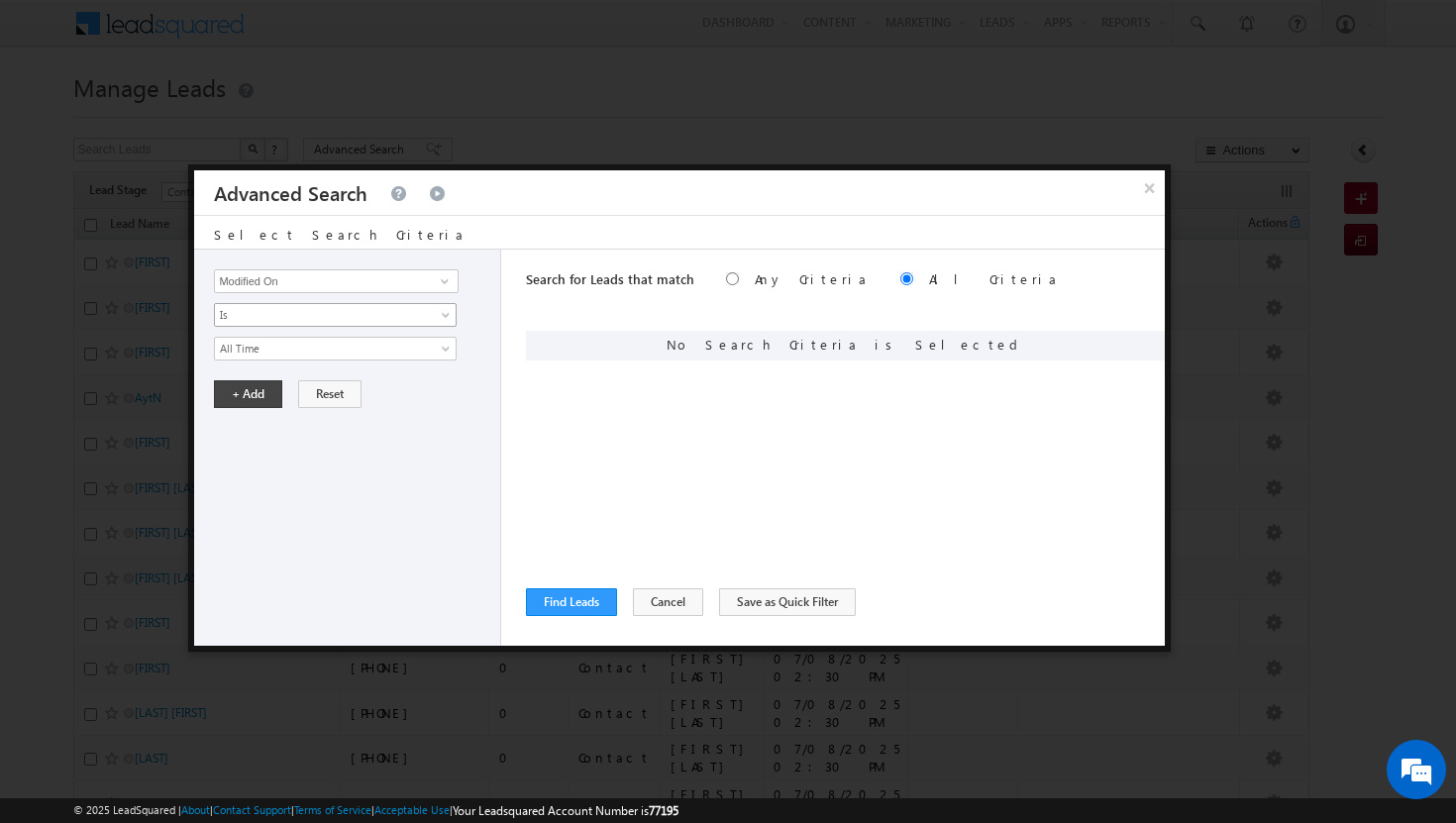 click on "Is" at bounding box center (335, 315) 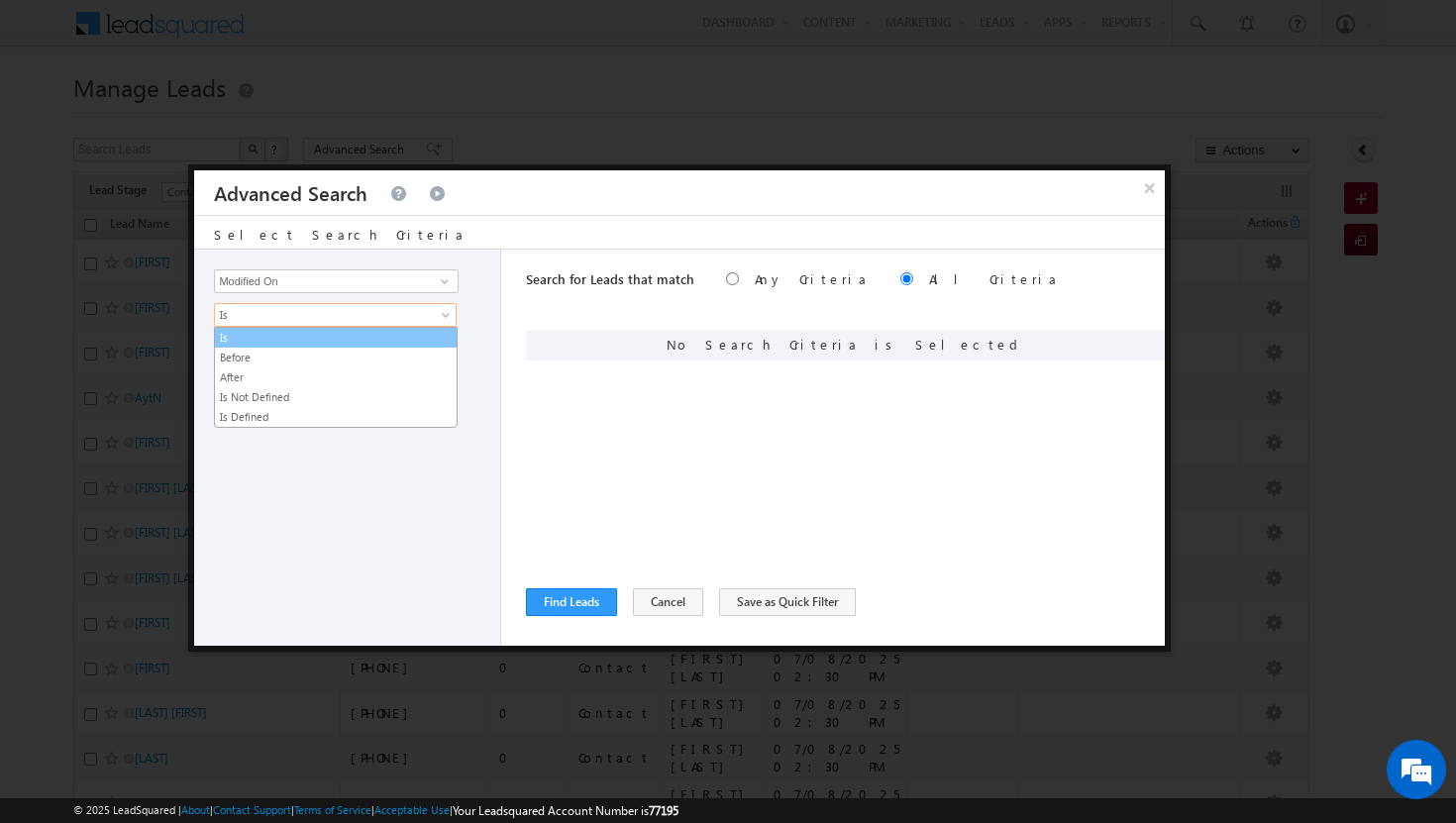 click on "Is" at bounding box center [336, 338] 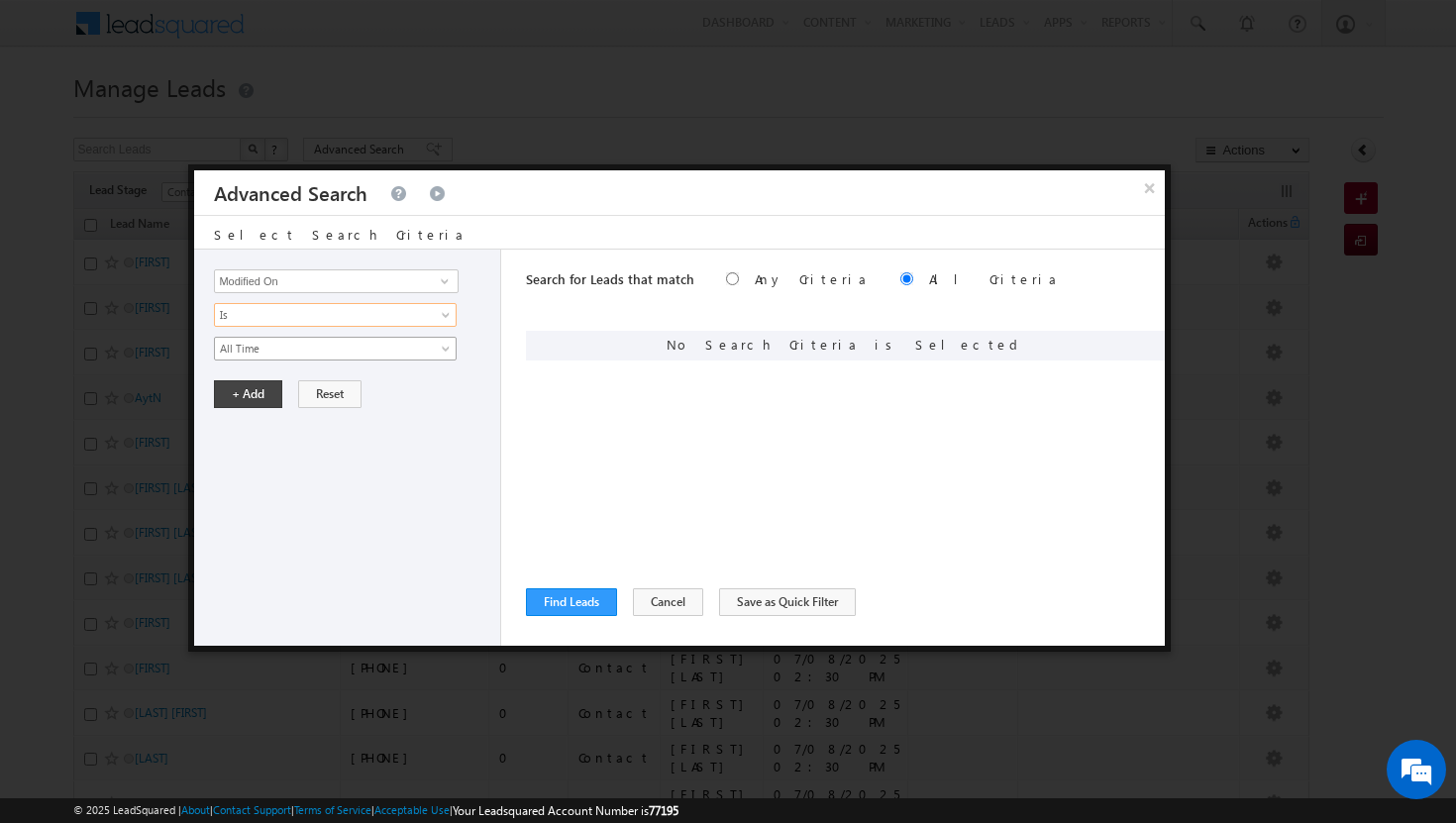 click at bounding box center (448, 353) 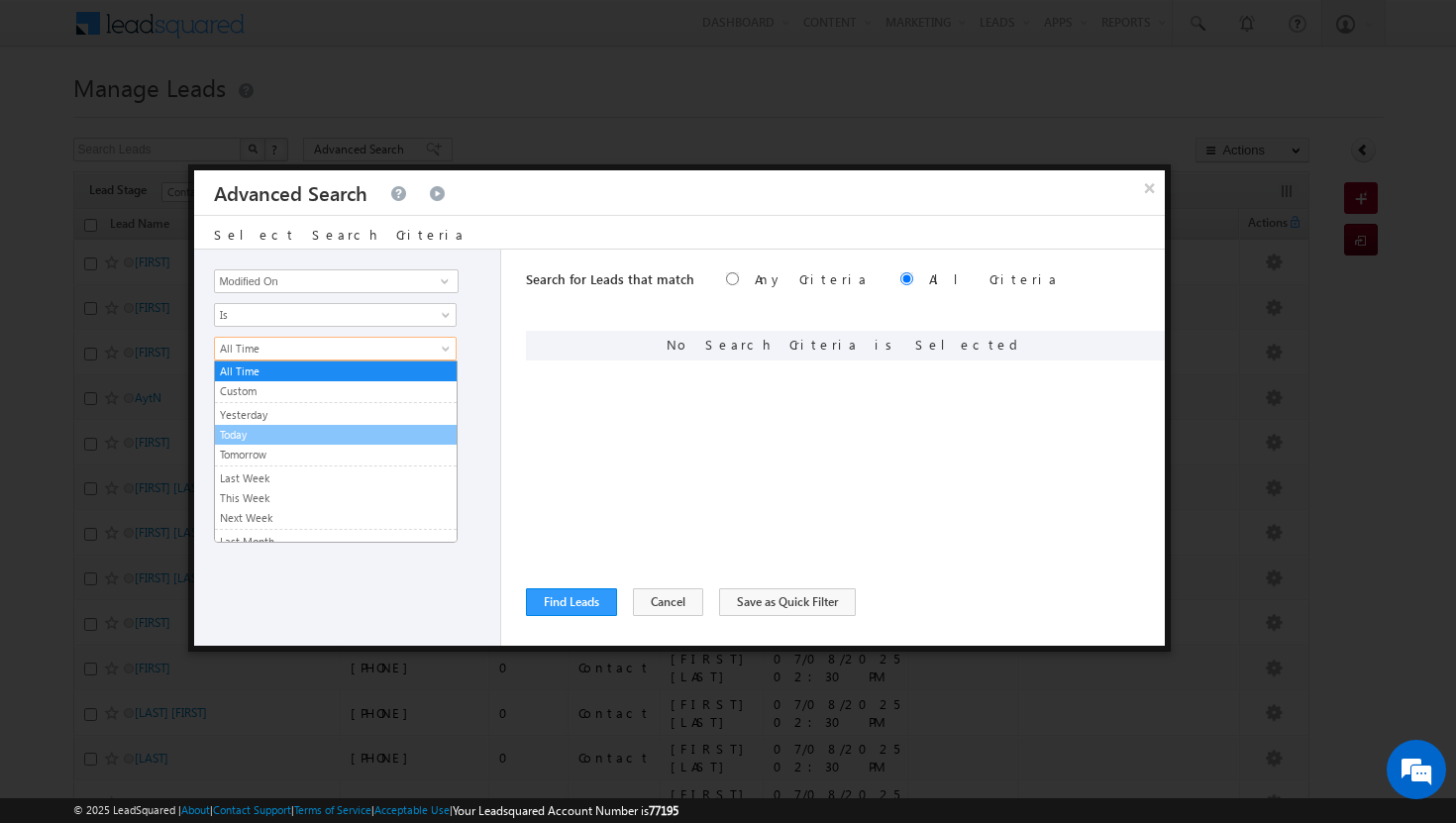 click on "Today" at bounding box center [336, 435] 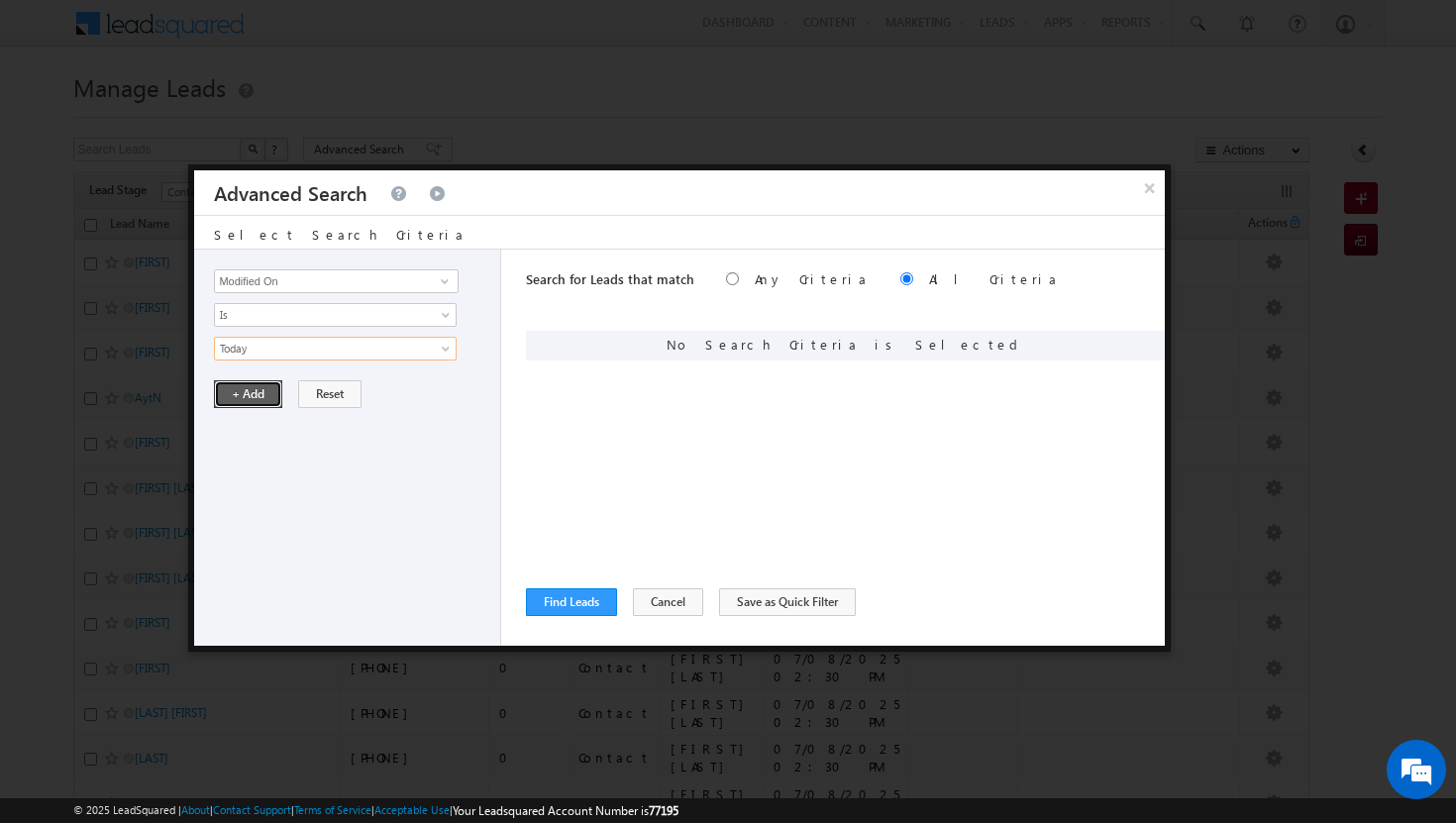 click on "+ Add" at bounding box center [248, 394] 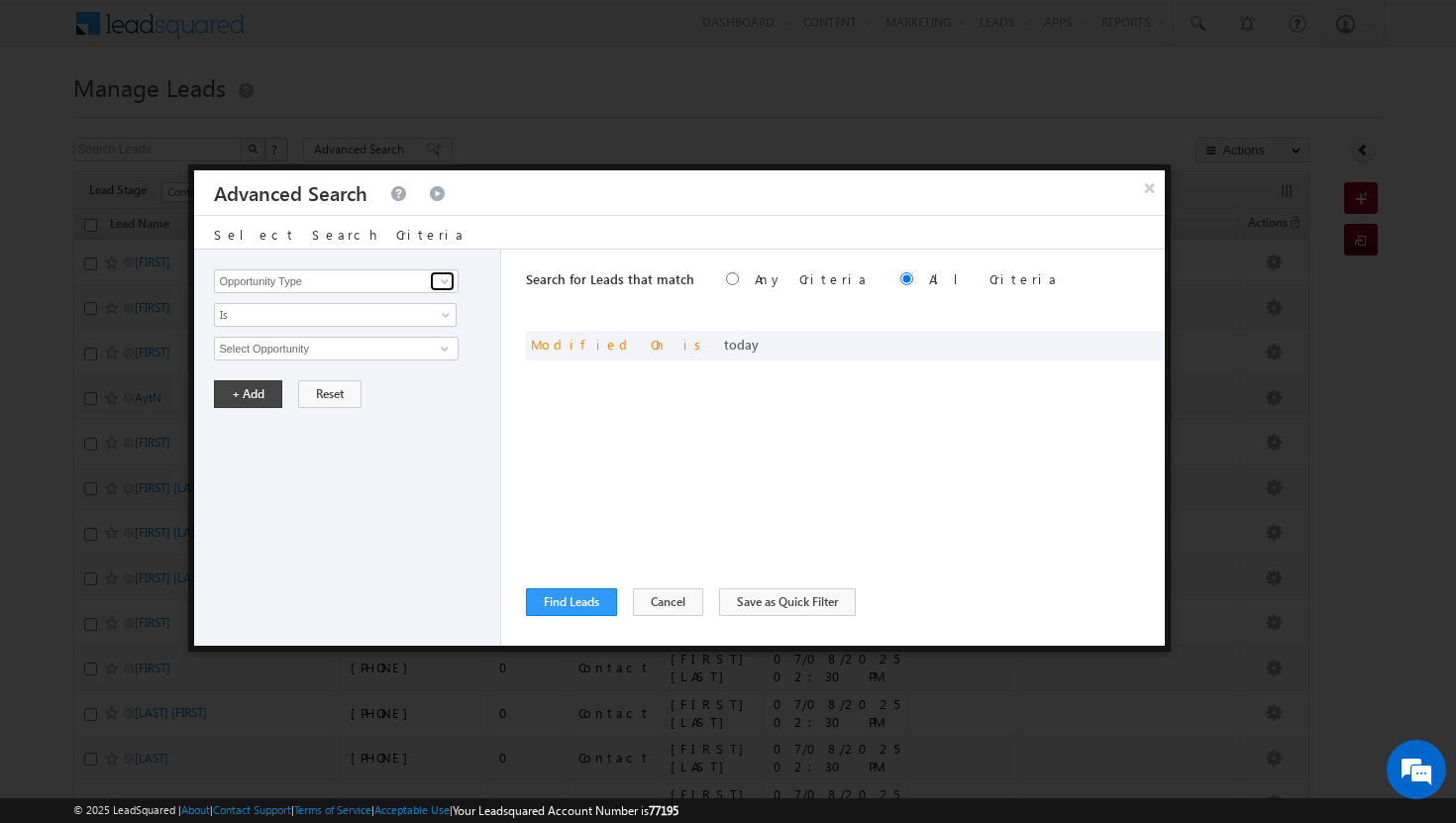click at bounding box center (445, 281) 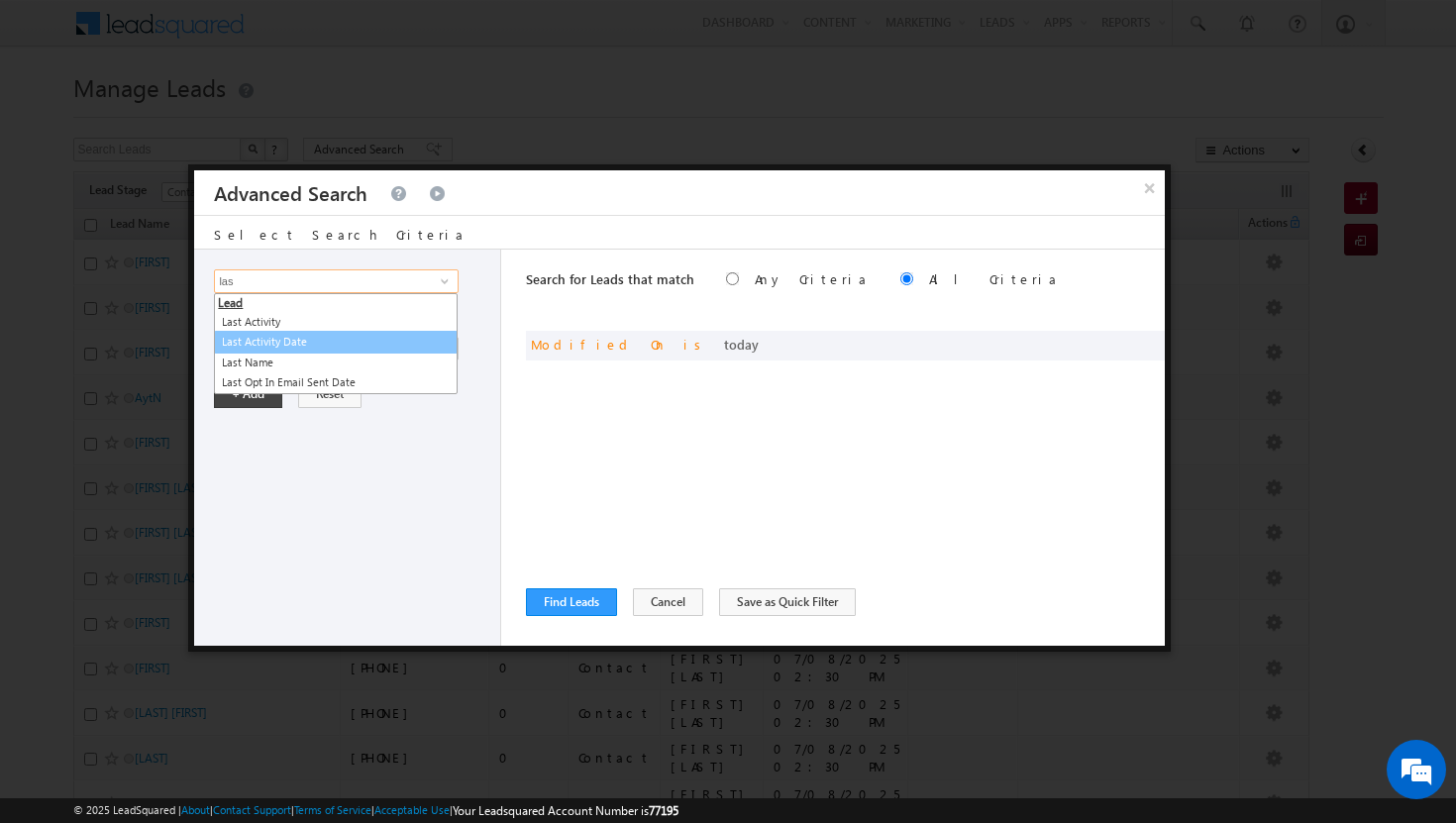 click on "Last Activity Date" at bounding box center [336, 342] 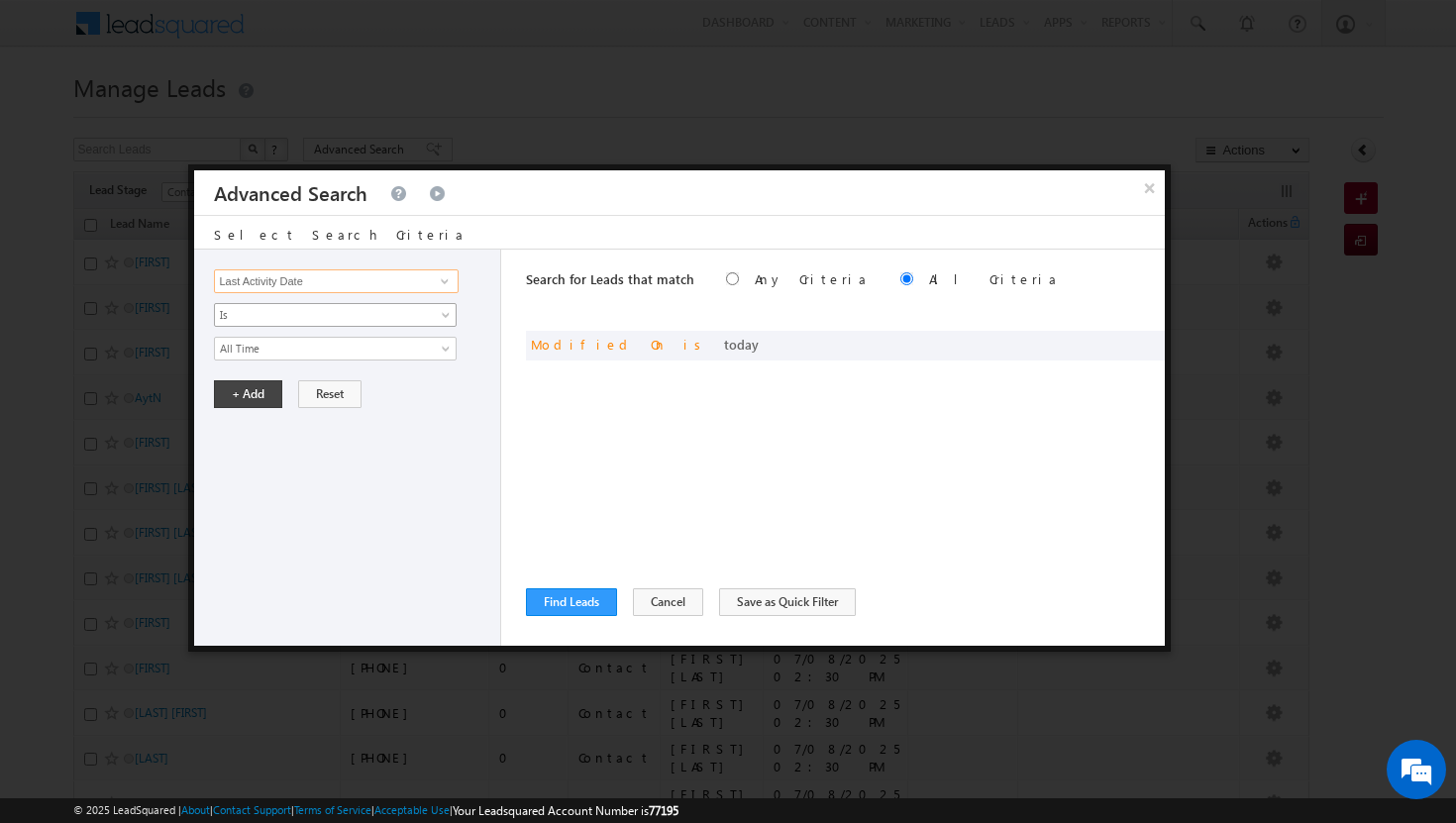 type on "Last Activity Date" 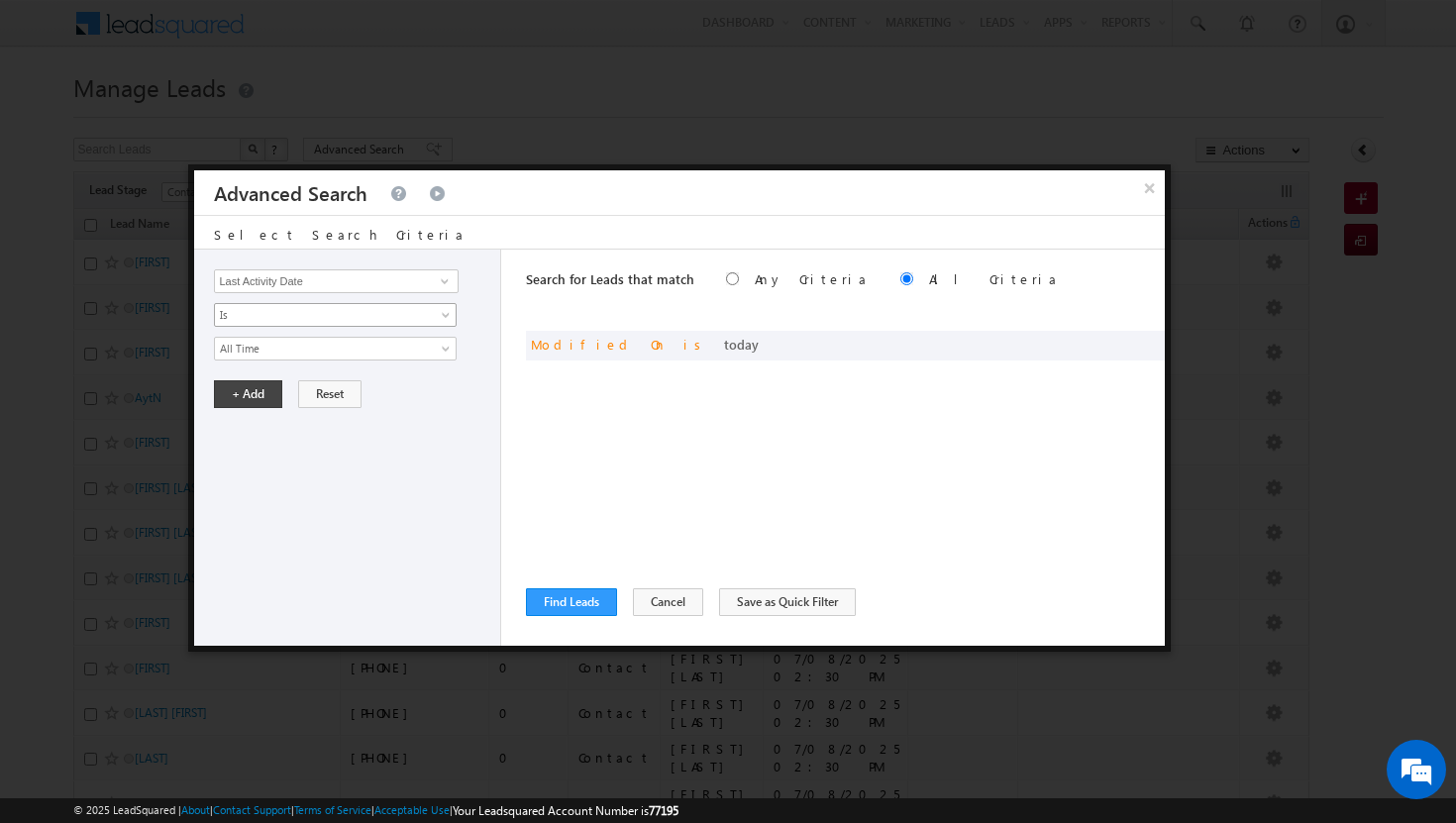 click at bounding box center [448, 319] 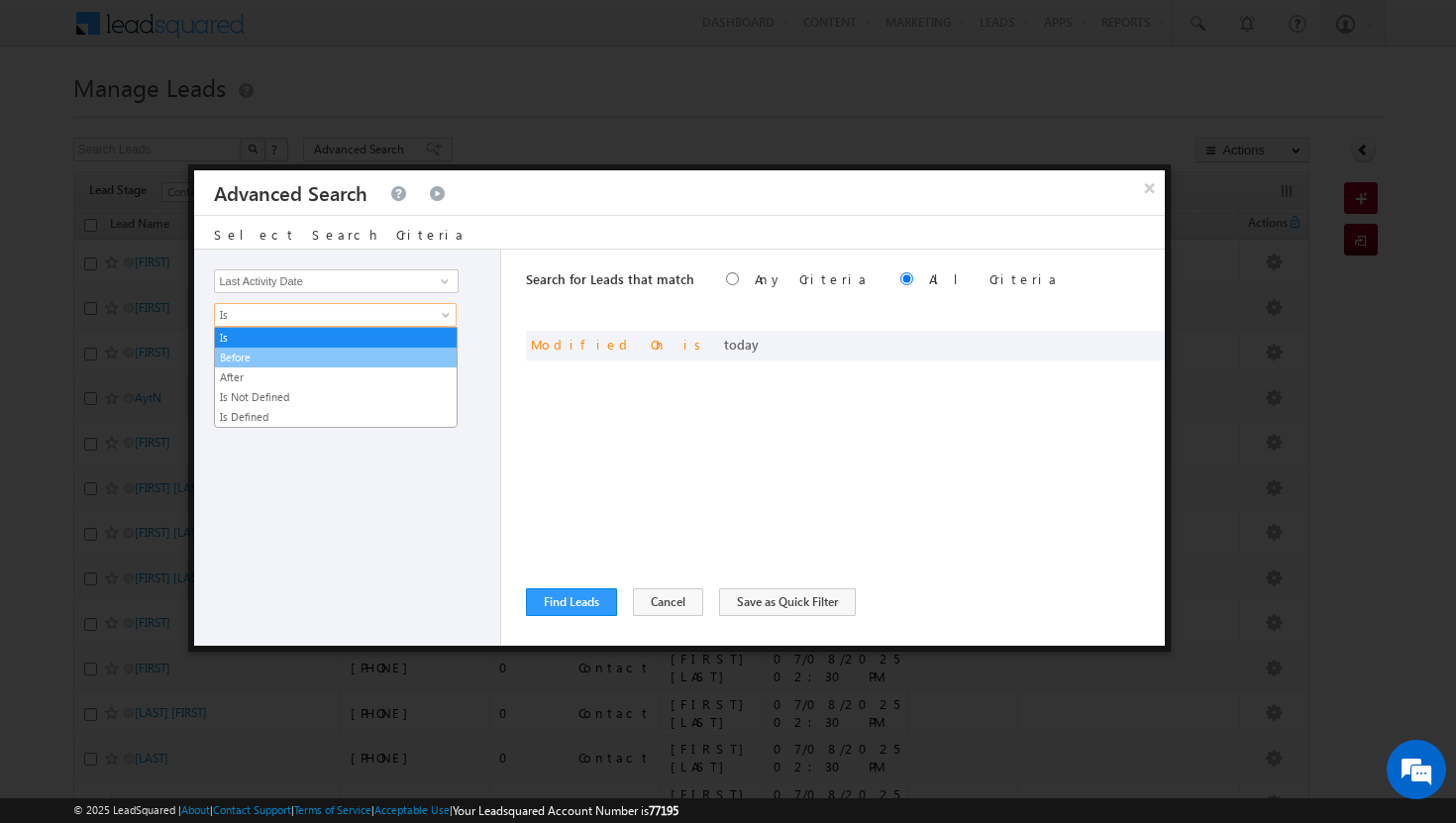 click on "Before" at bounding box center [336, 358] 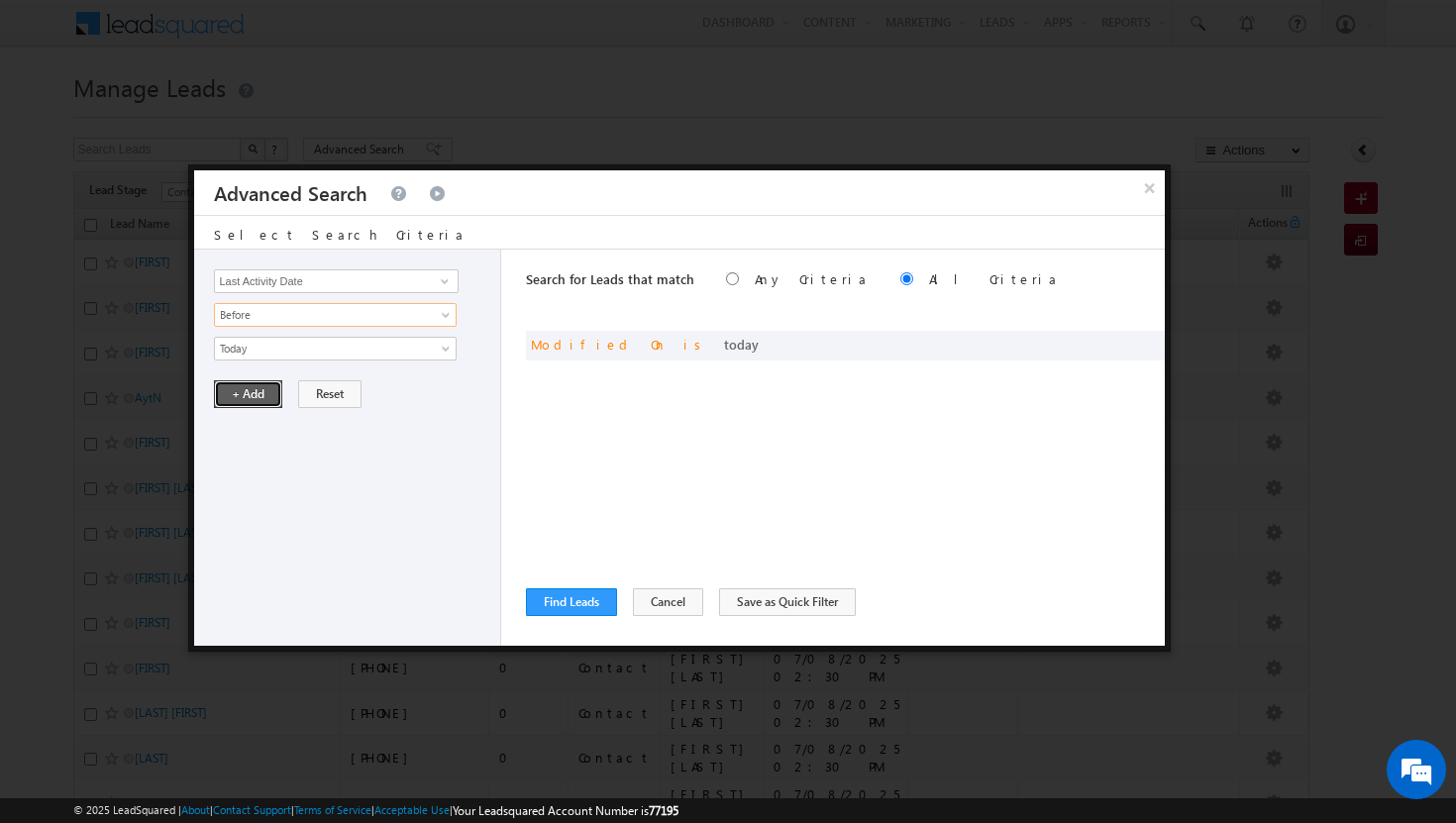 click on "+ Add" at bounding box center (248, 394) 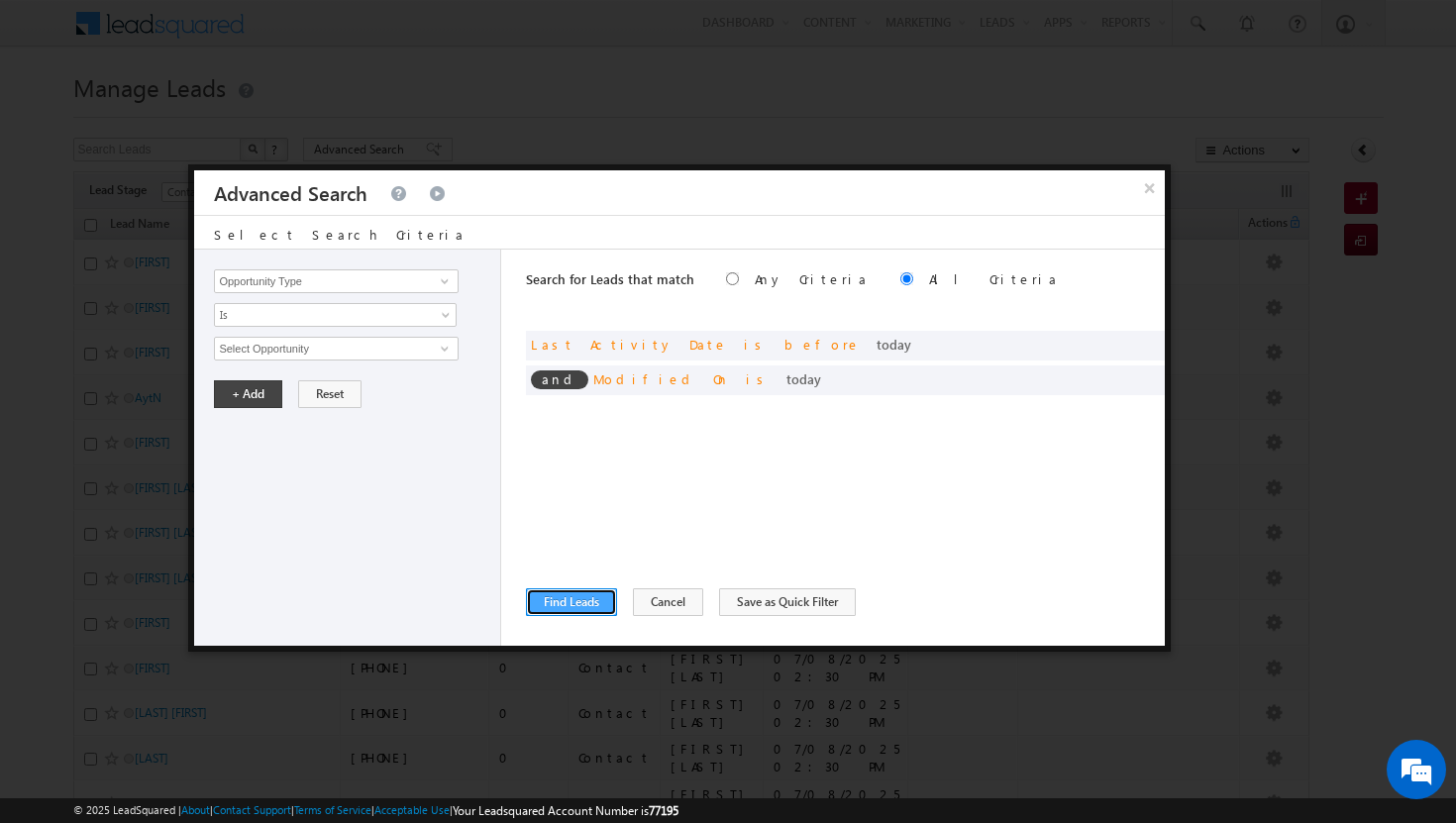 click on "Find Leads" at bounding box center (572, 602) 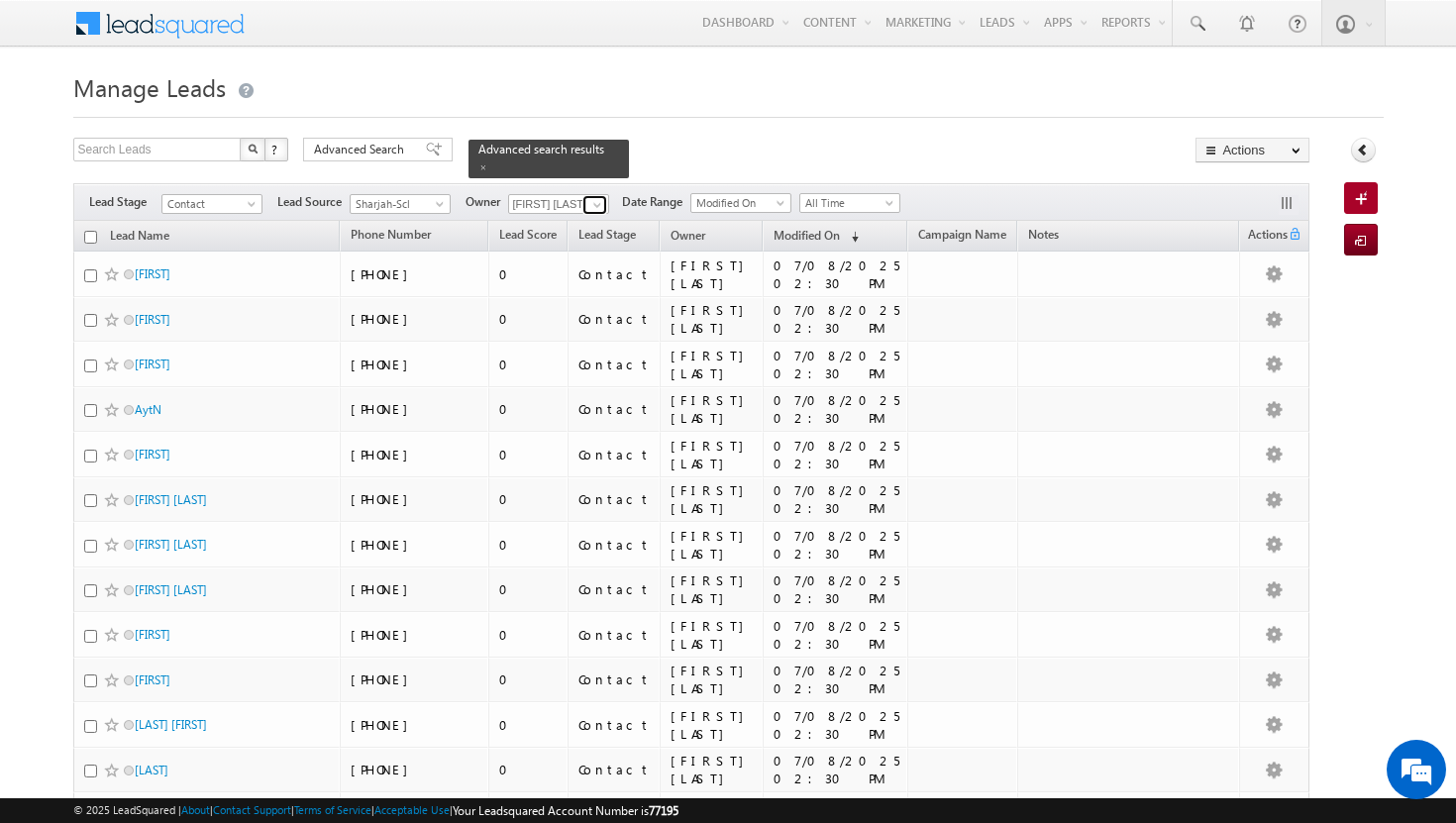 click at bounding box center [597, 205] 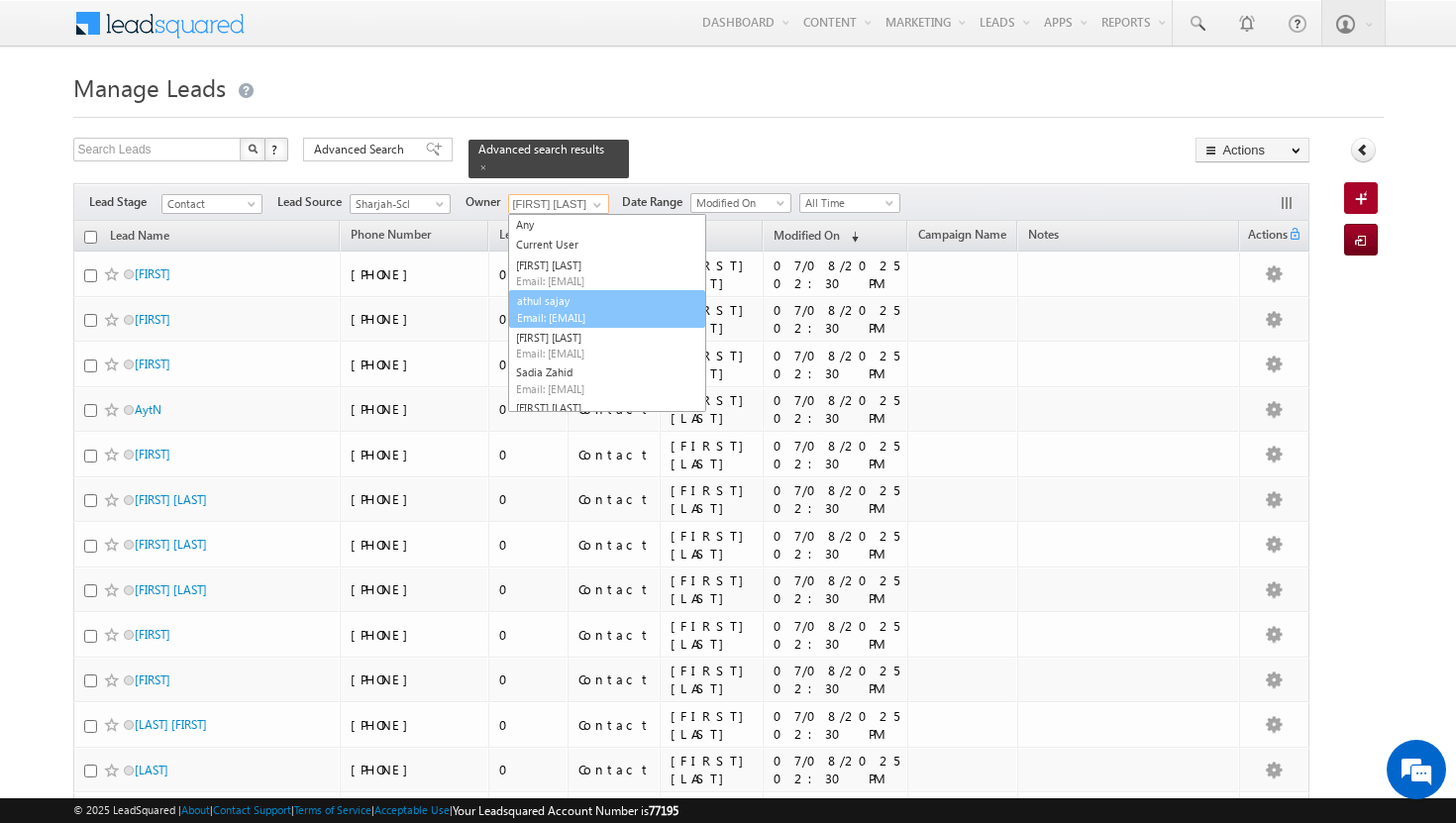 scroll, scrollTop: 20, scrollLeft: 0, axis: vertical 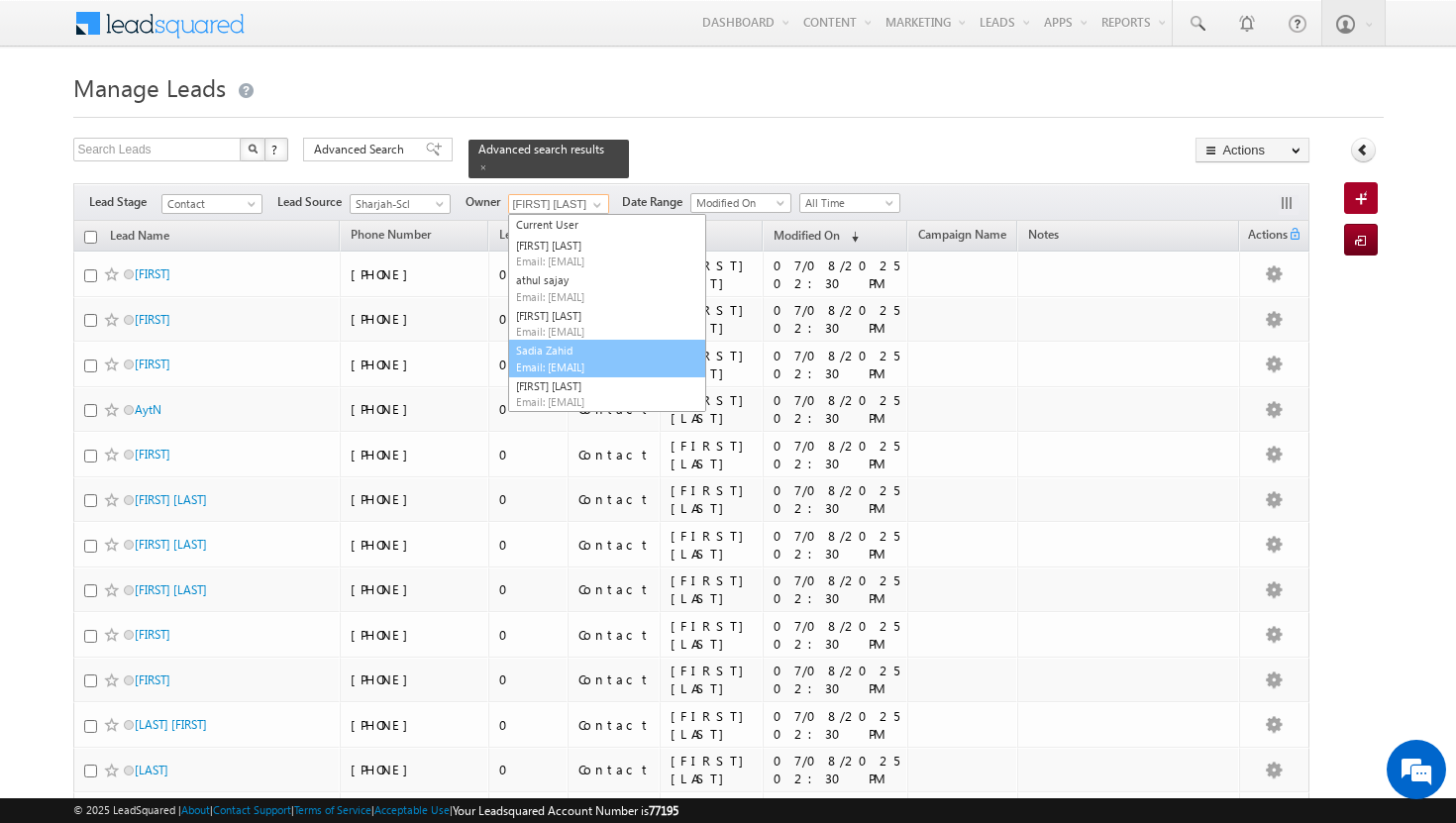 click on "[FIRST] [LAST]   Email: [EMAIL]" at bounding box center [607, 359] 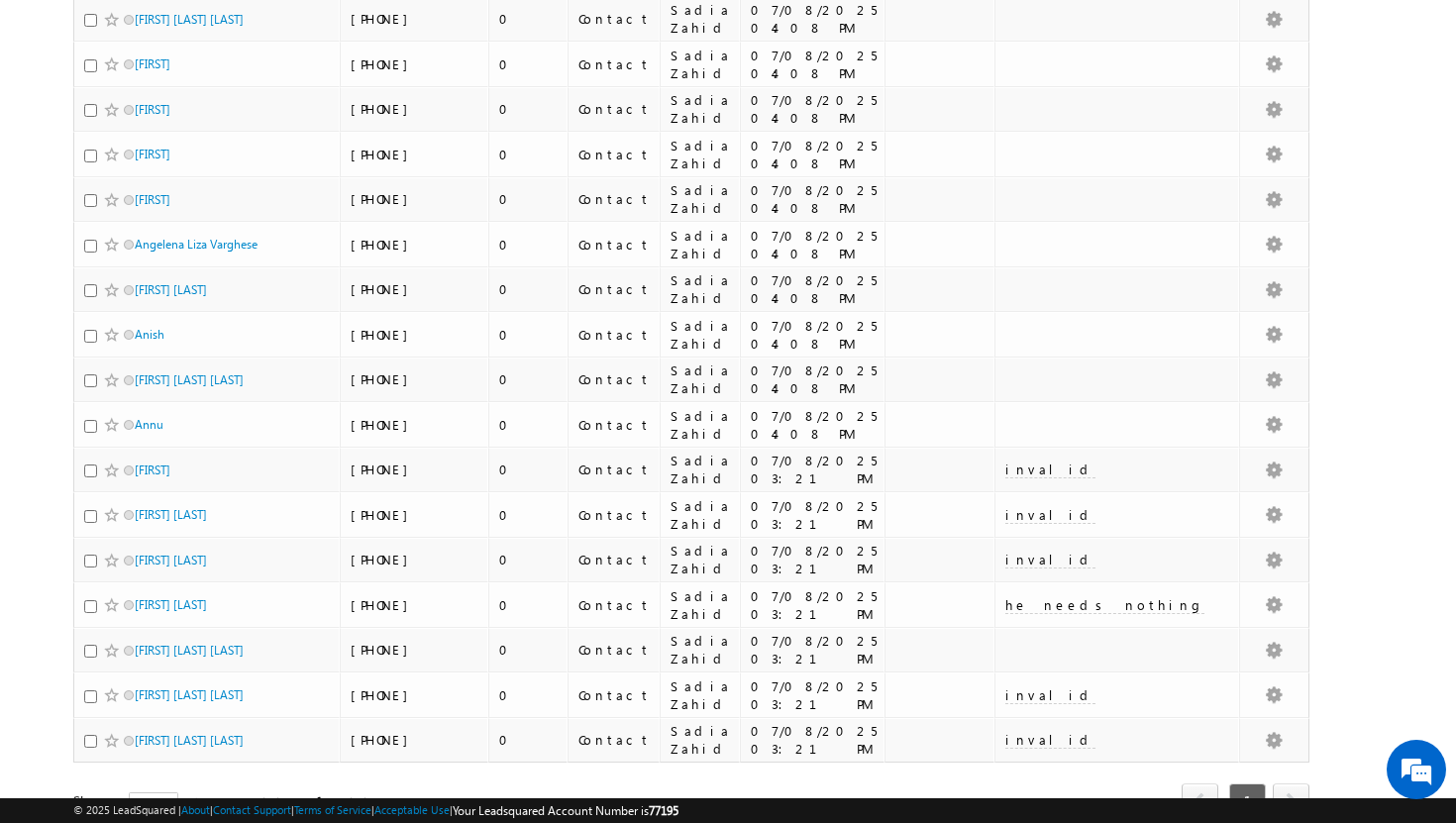 scroll, scrollTop: 567, scrollLeft: 0, axis: vertical 